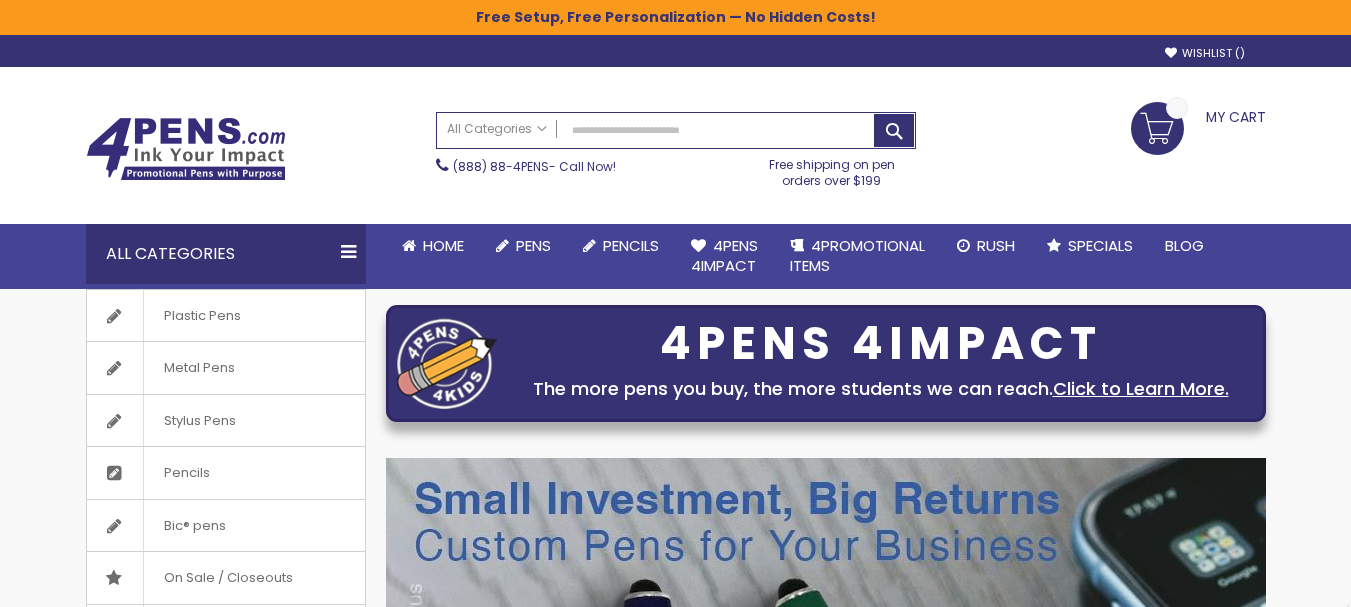 scroll, scrollTop: 0, scrollLeft: 0, axis: both 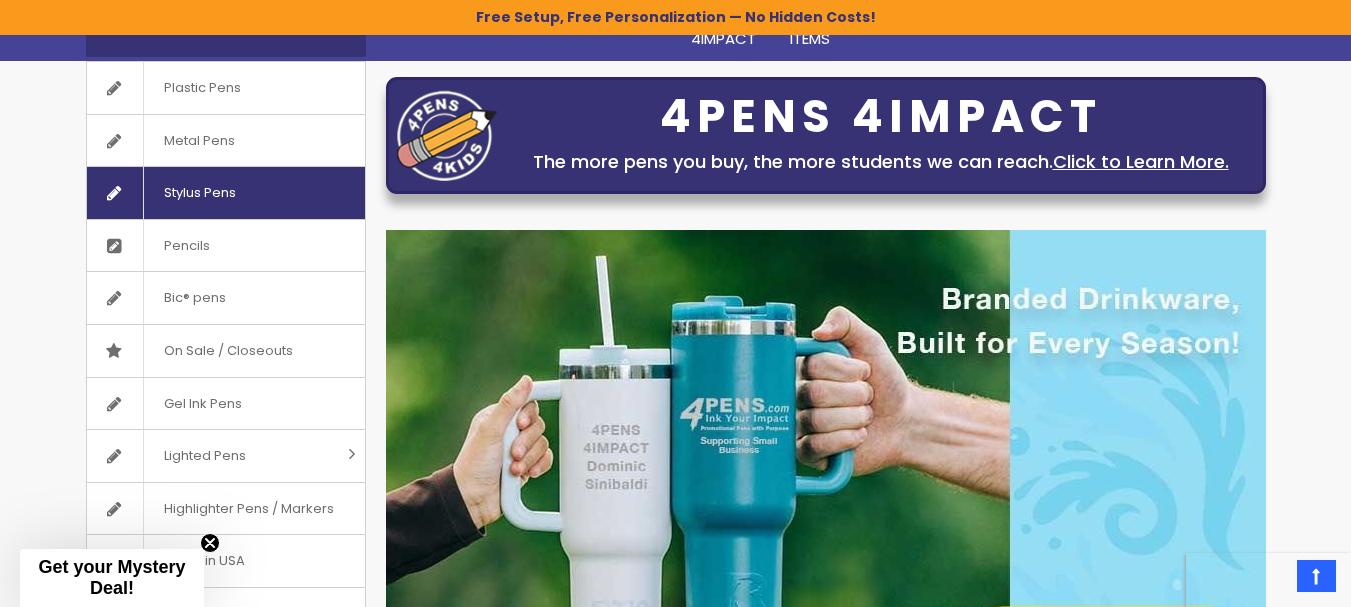 click on "Stylus Pens" at bounding box center [199, 193] 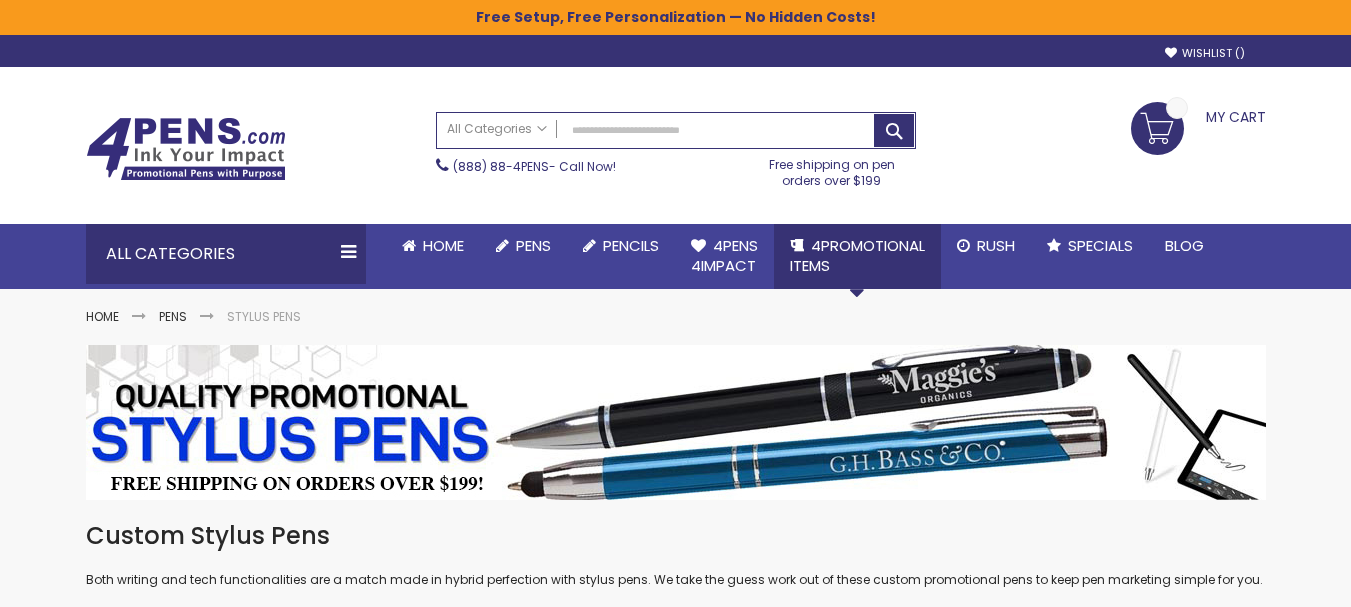 scroll, scrollTop: 0, scrollLeft: 0, axis: both 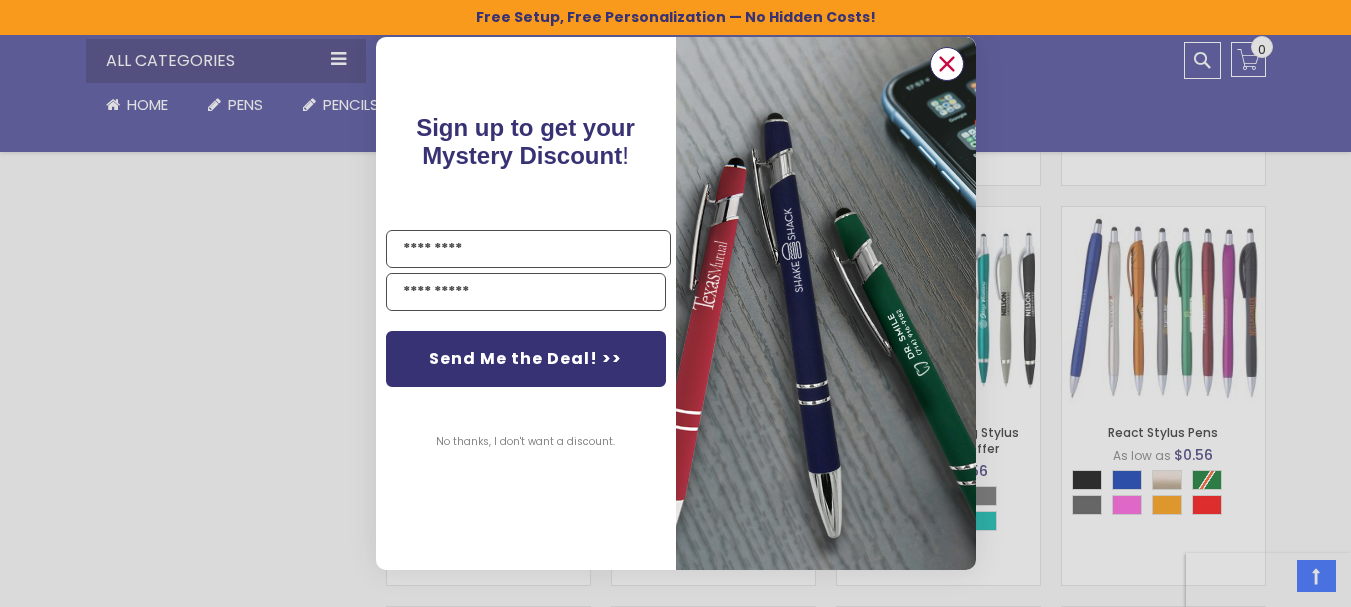 click 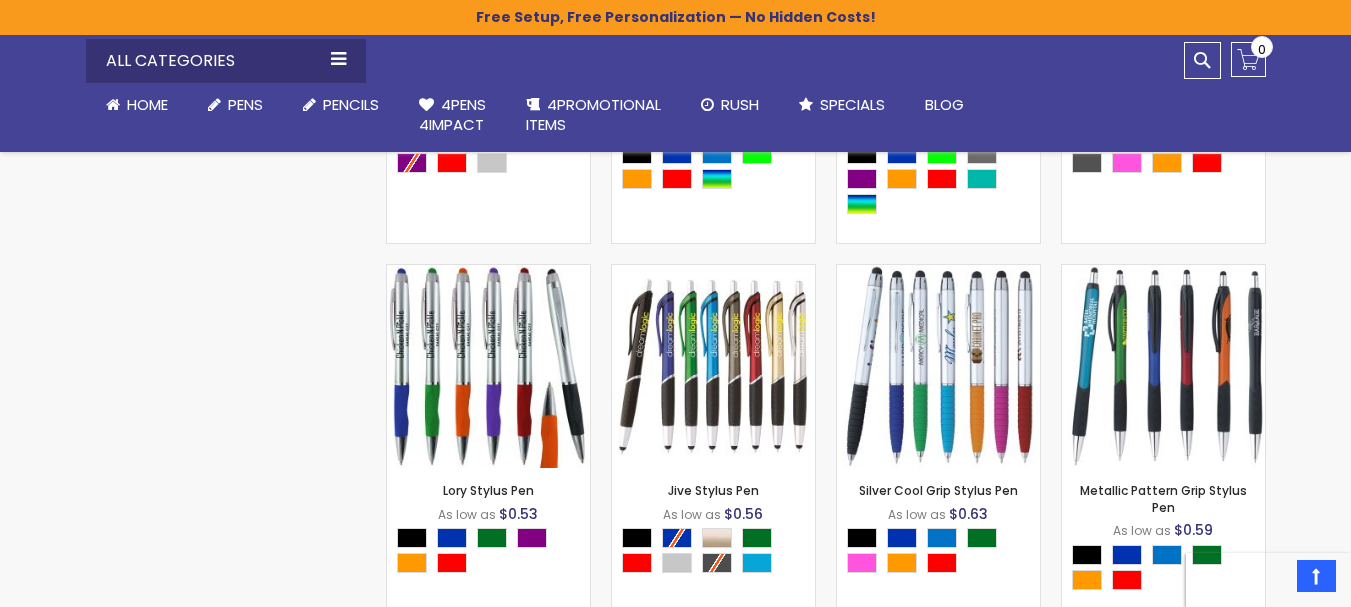 scroll, scrollTop: 1676, scrollLeft: 0, axis: vertical 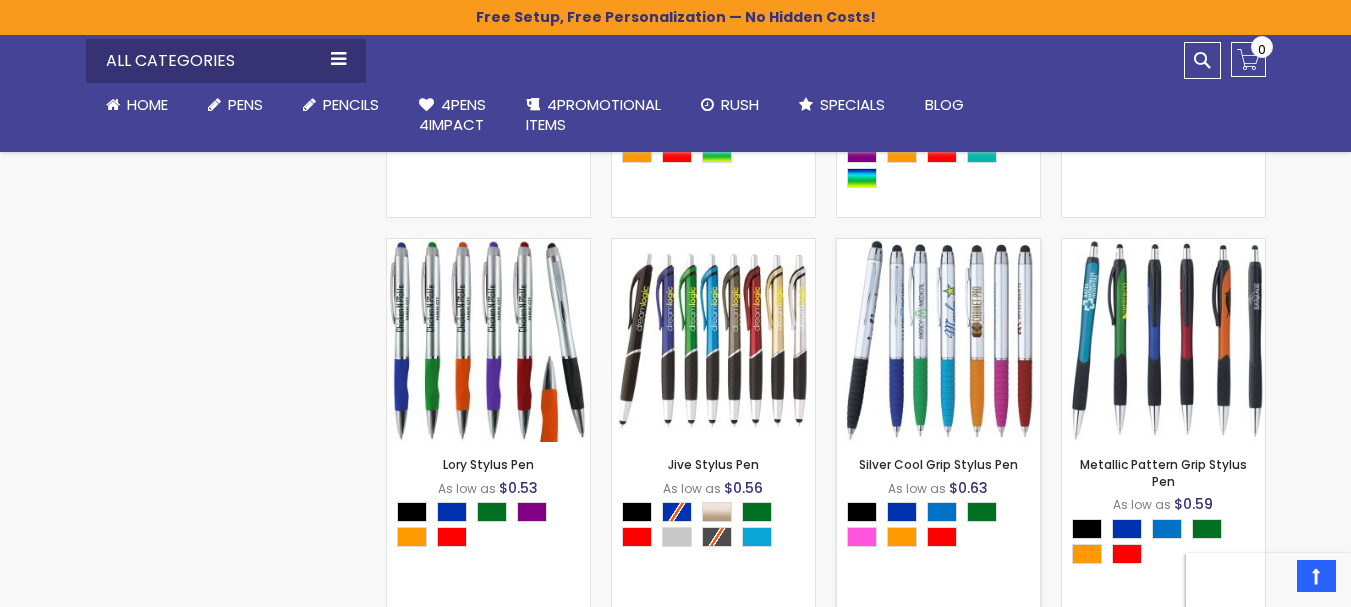 click at bounding box center [938, 340] 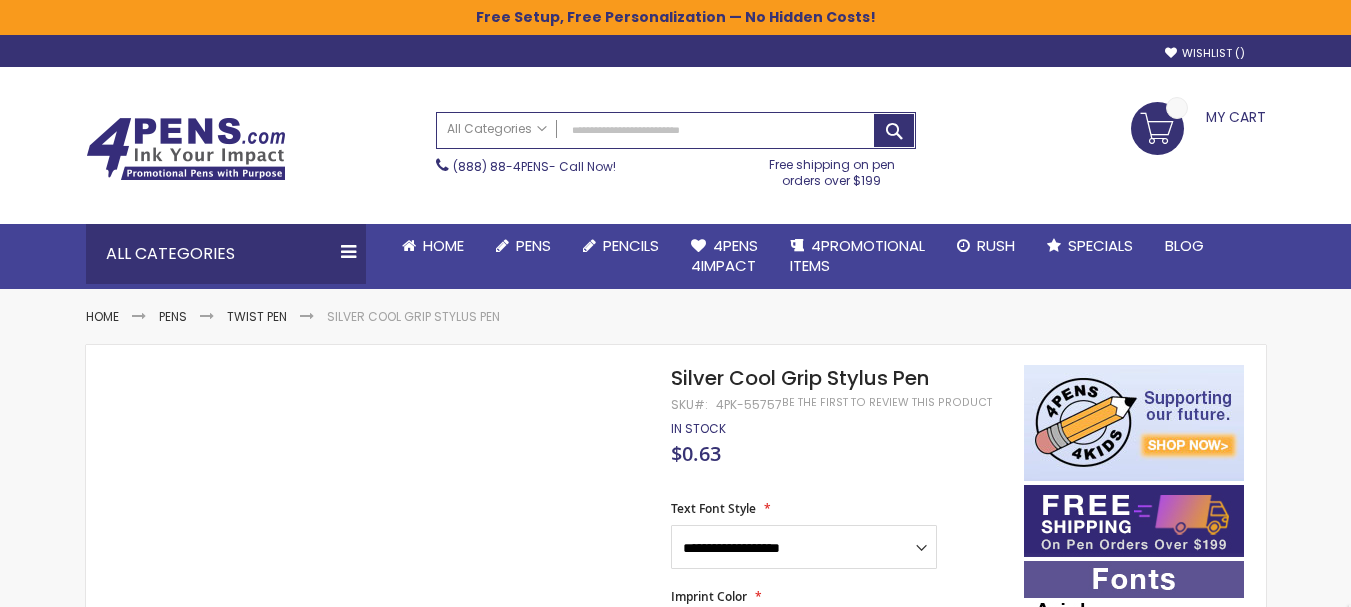 scroll, scrollTop: 0, scrollLeft: 0, axis: both 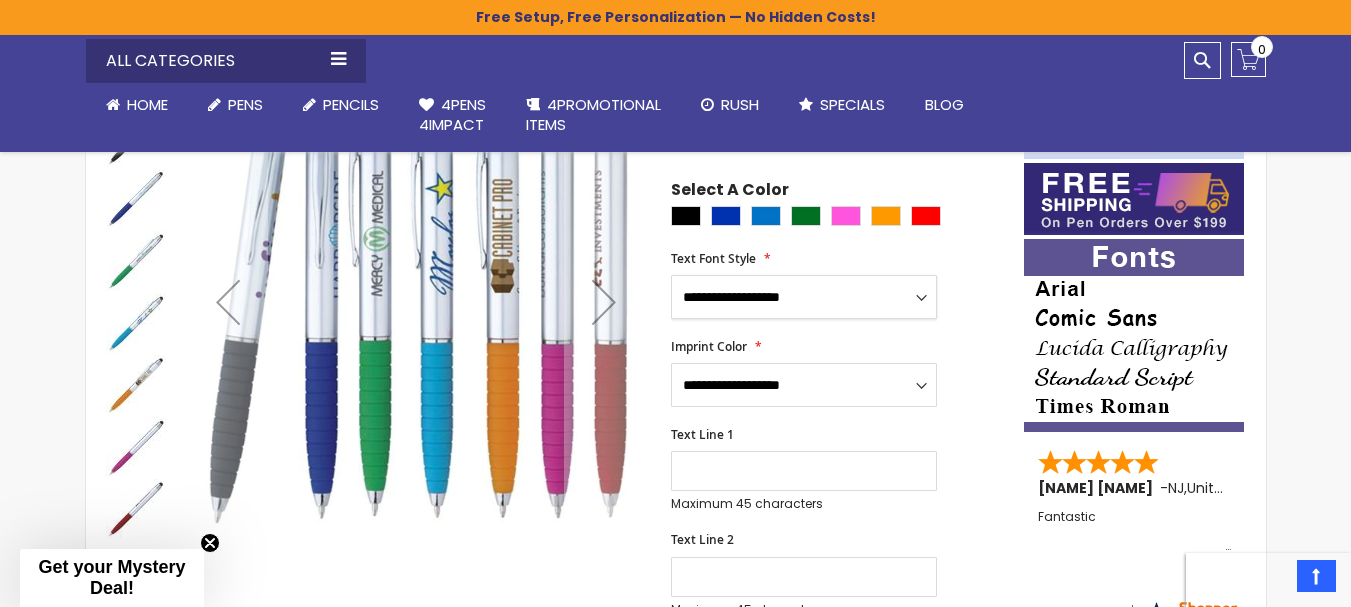 click on "**********" at bounding box center [804, 297] 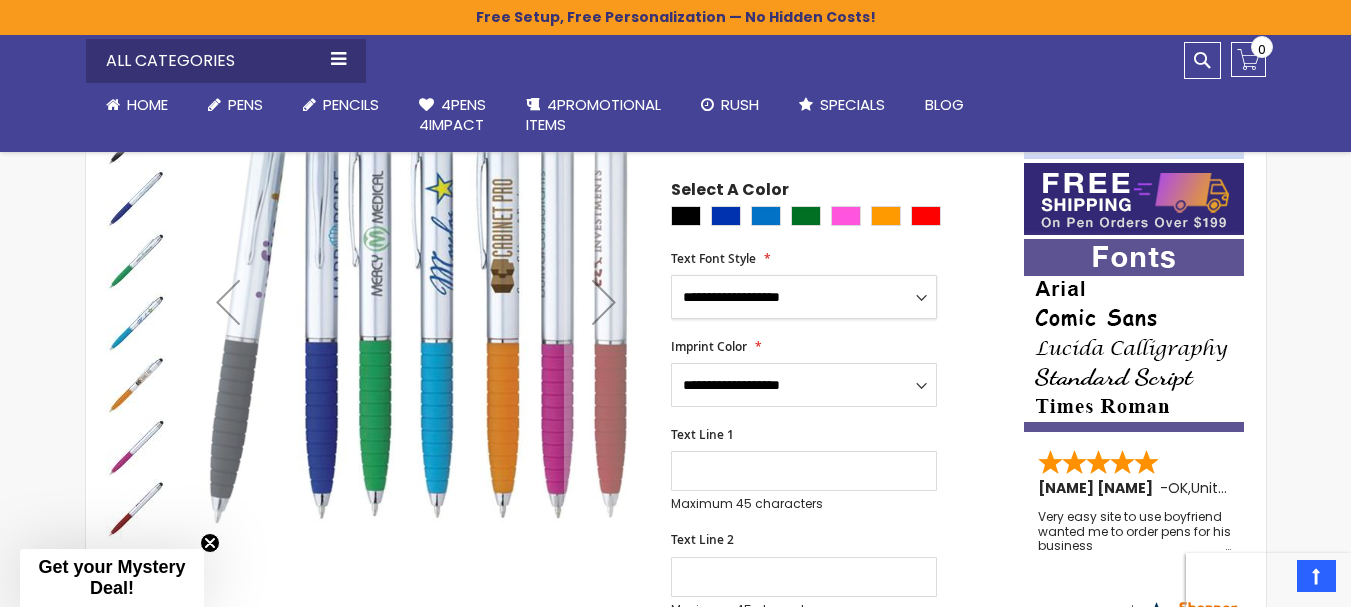 select on "****" 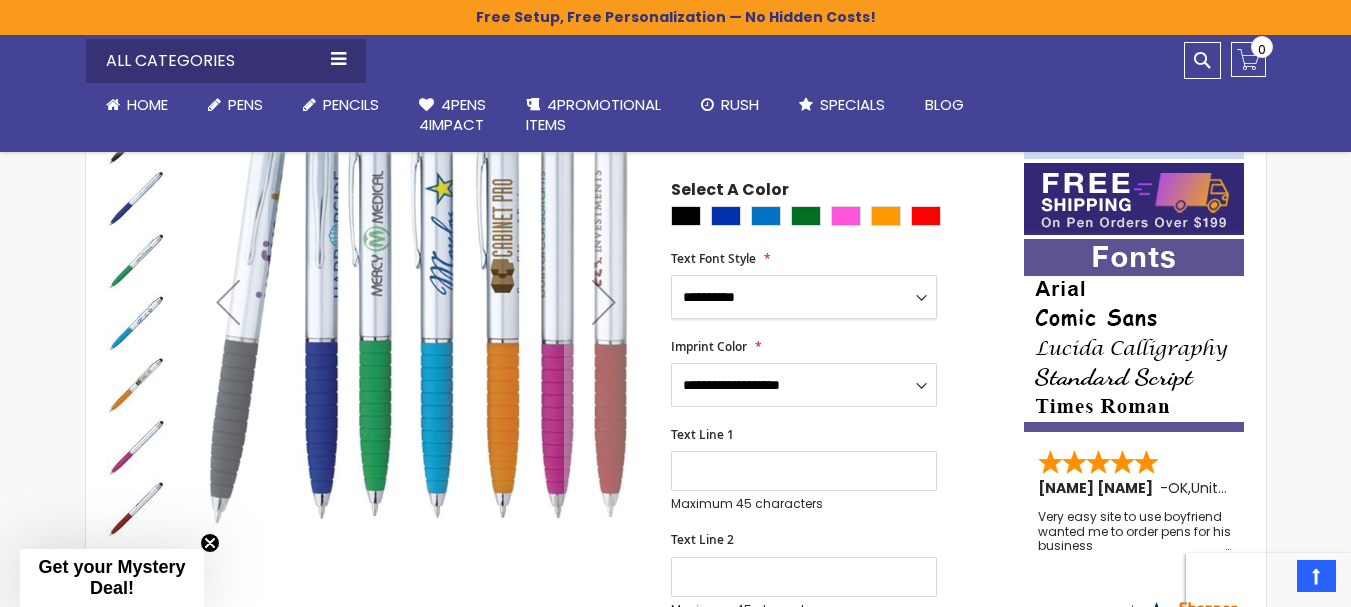 click on "**********" at bounding box center (804, 297) 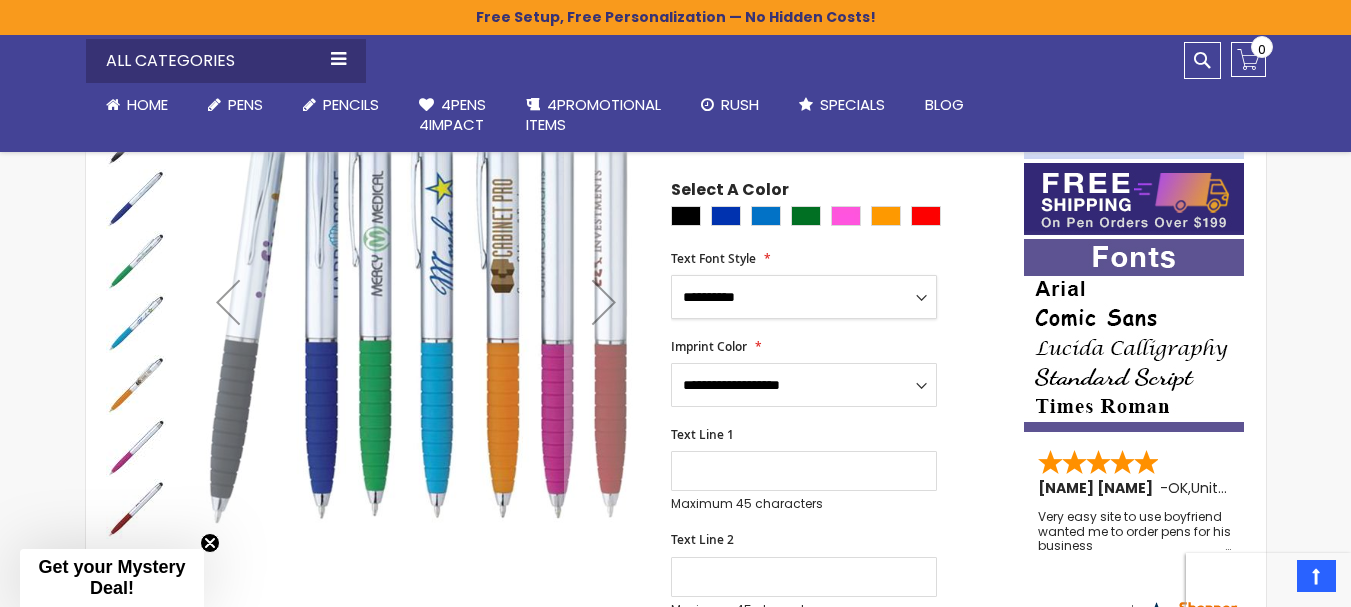 click on "**********" at bounding box center (804, 297) 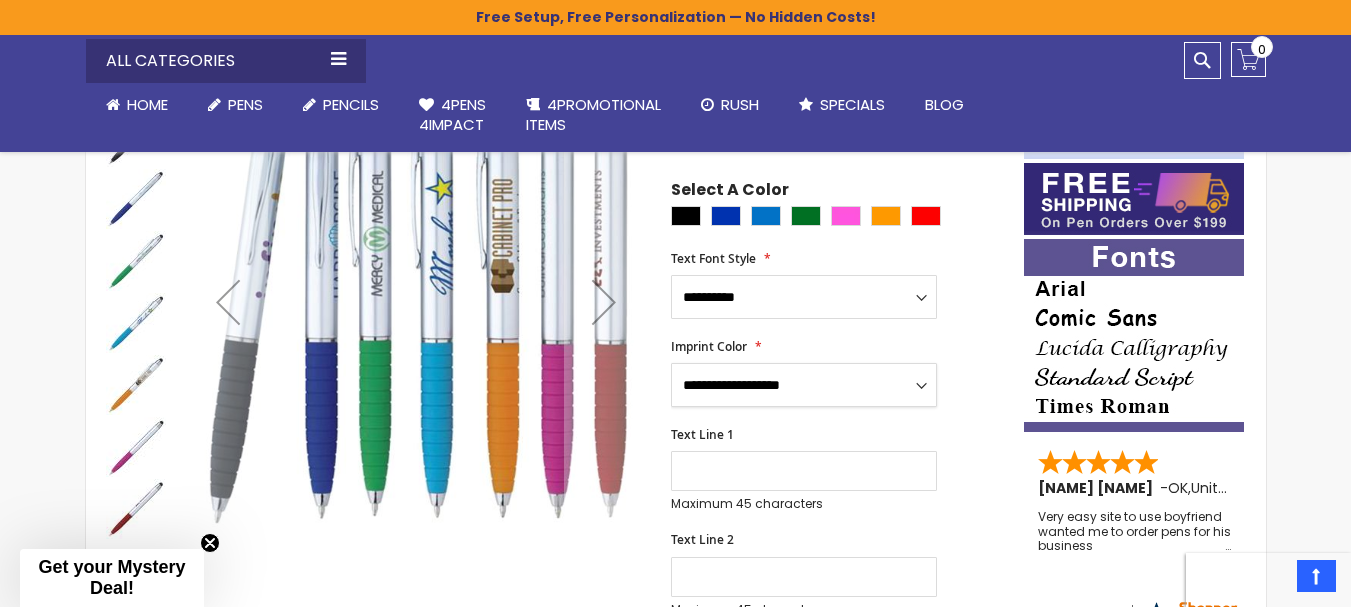 click on "**********" at bounding box center (804, 385) 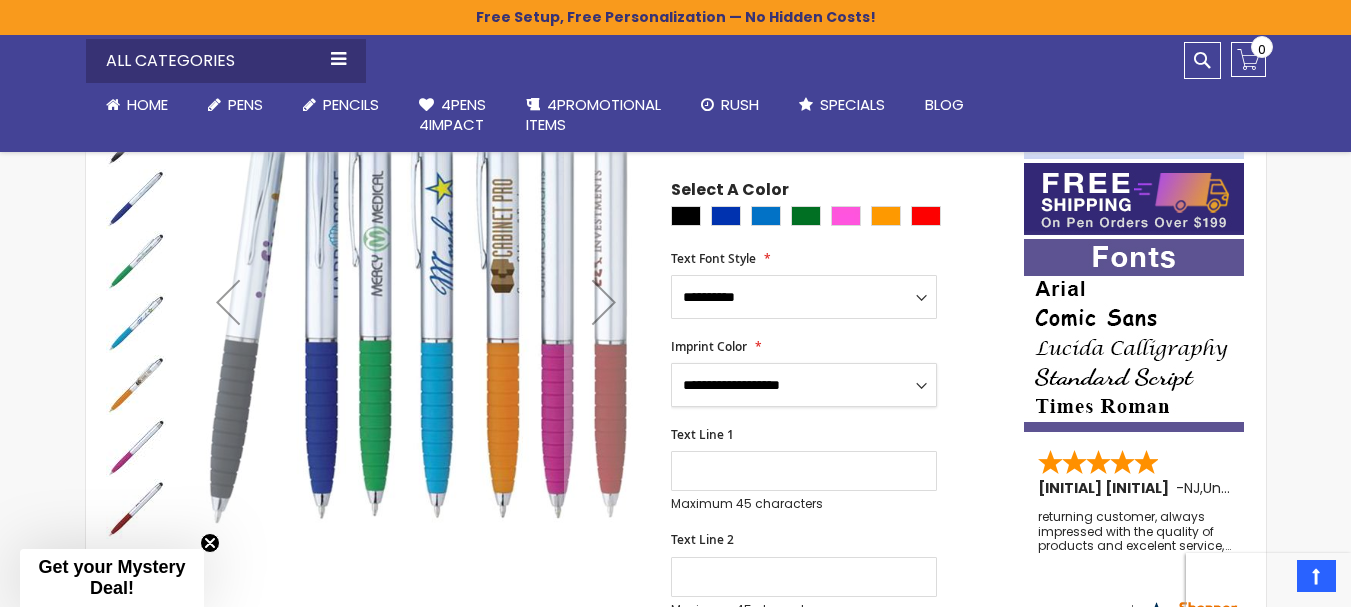 select on "****" 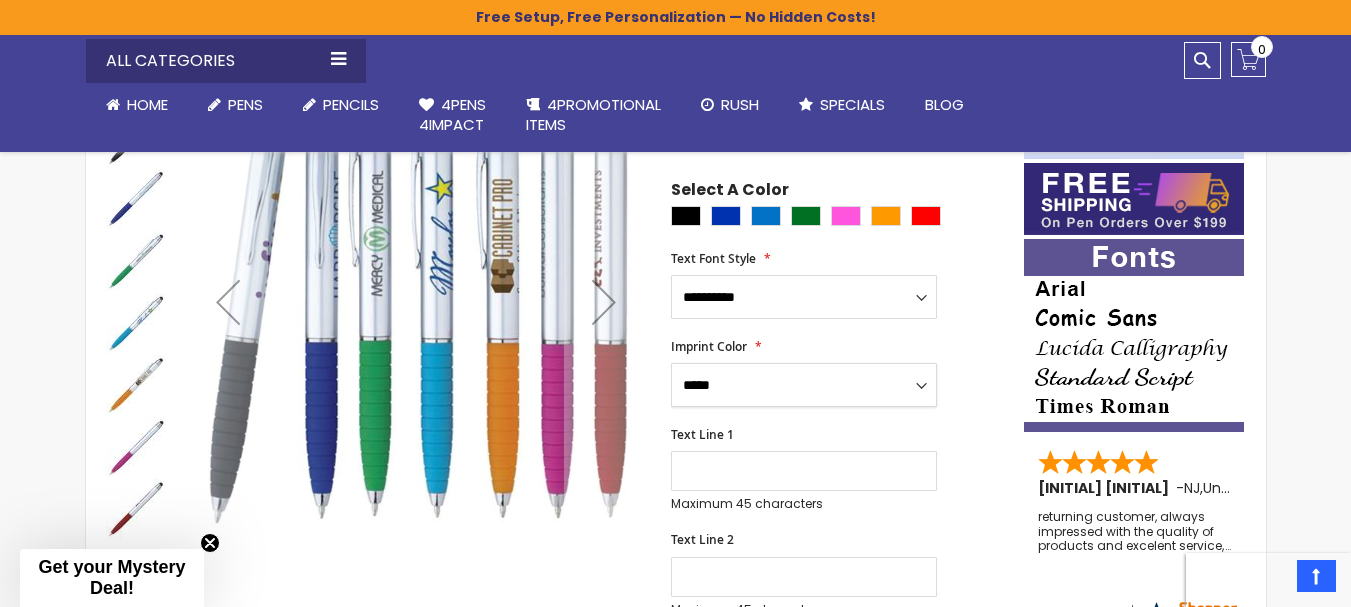 click on "**********" at bounding box center [804, 385] 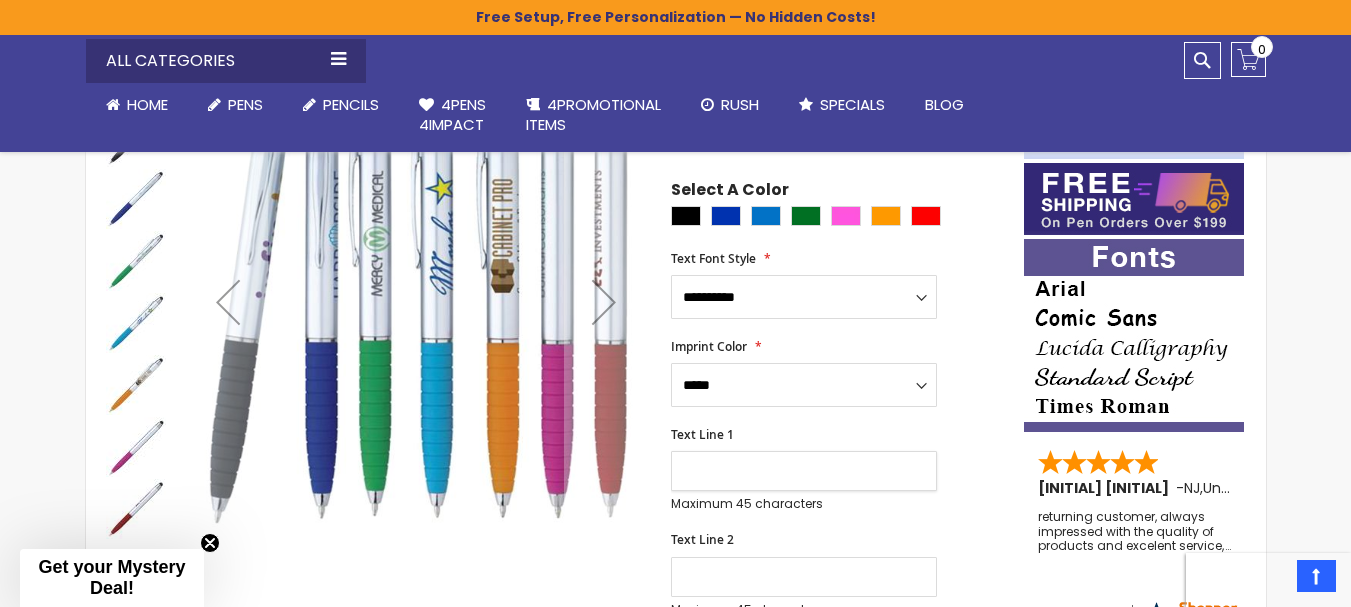 click on "Text Line 1" at bounding box center [804, 471] 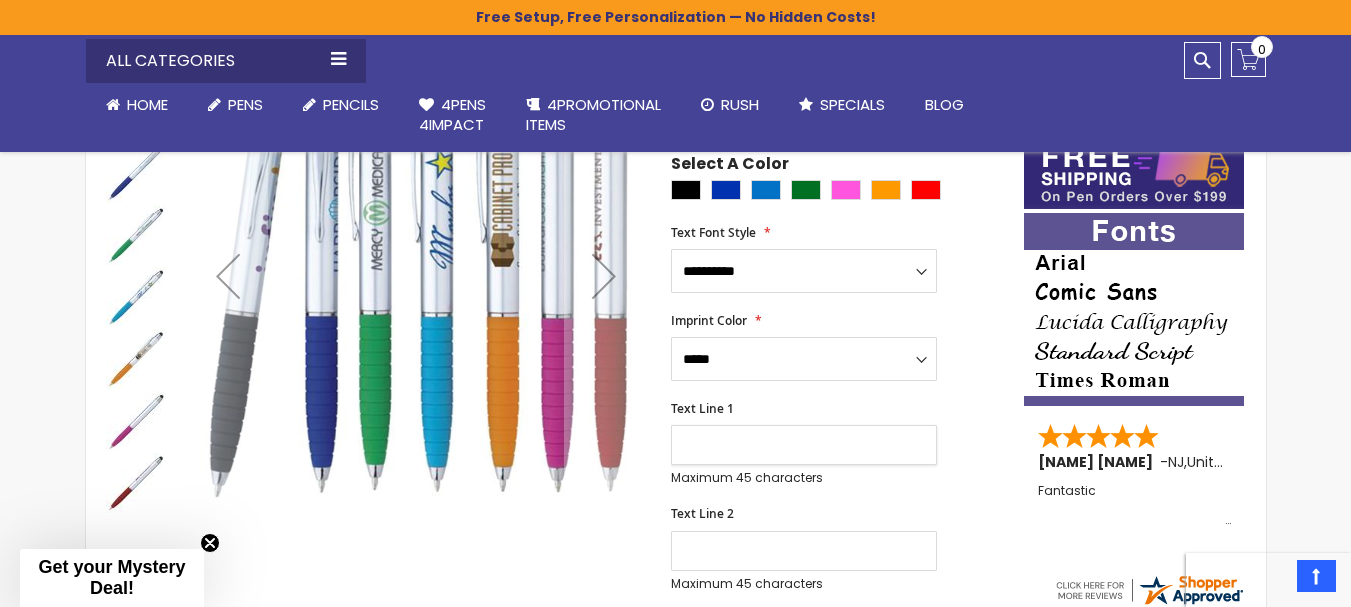 scroll, scrollTop: 327, scrollLeft: 0, axis: vertical 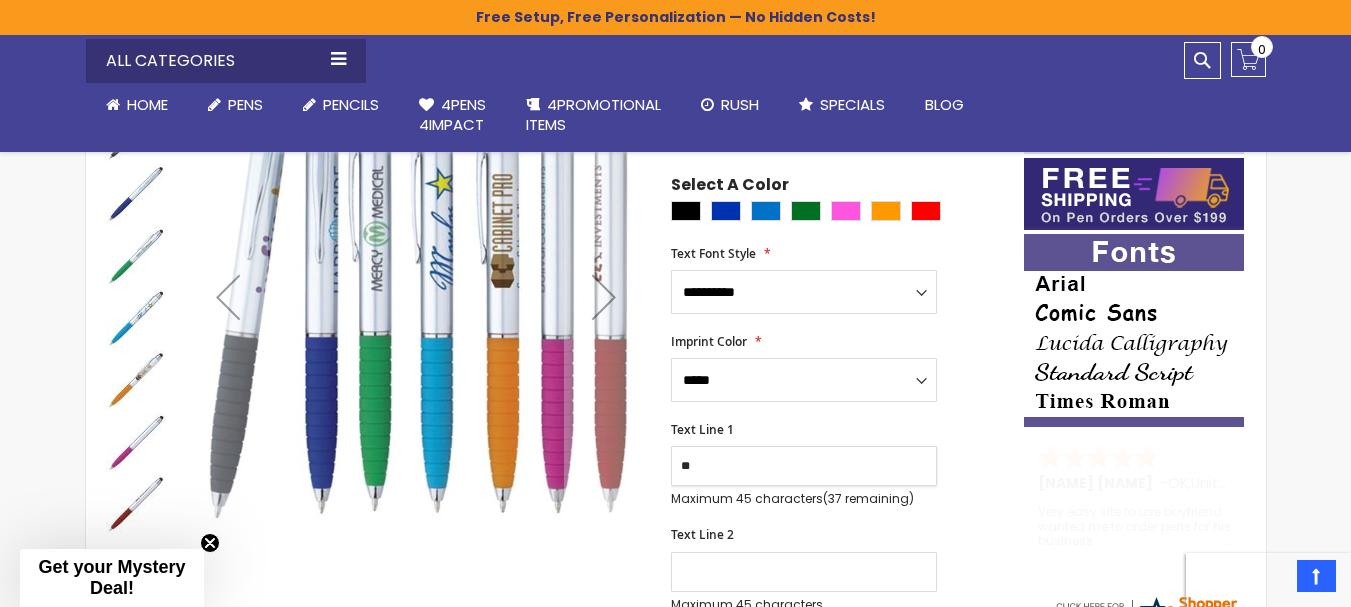 type on "*" 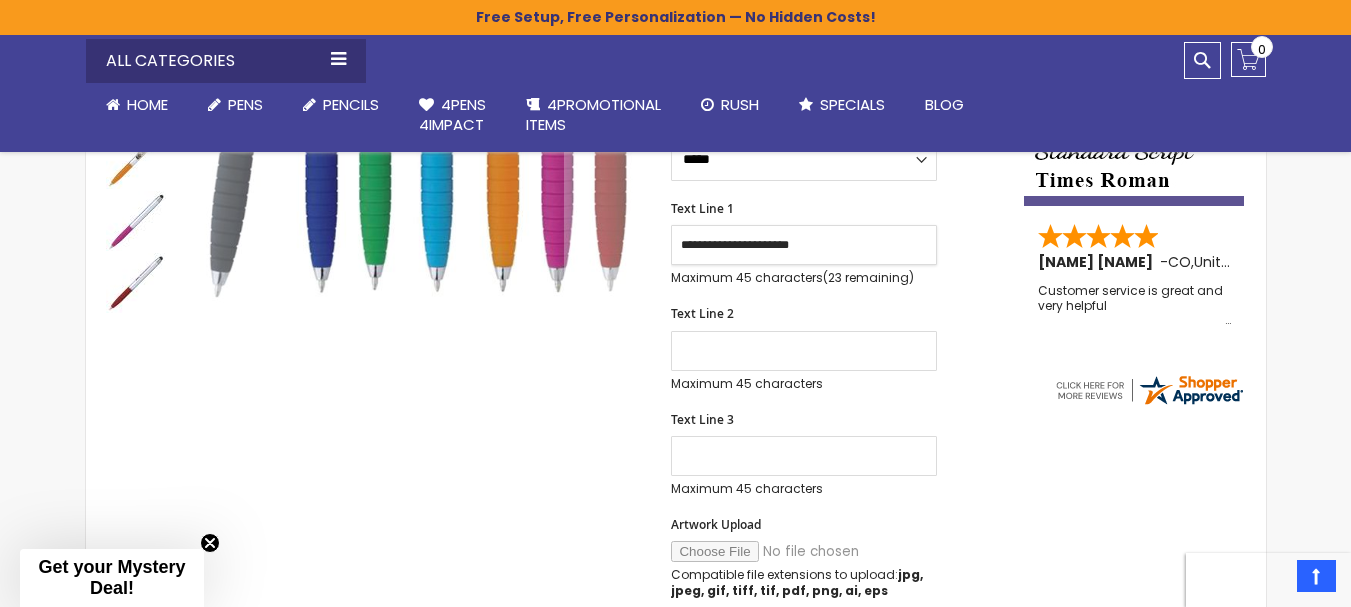 scroll, scrollTop: 542, scrollLeft: 0, axis: vertical 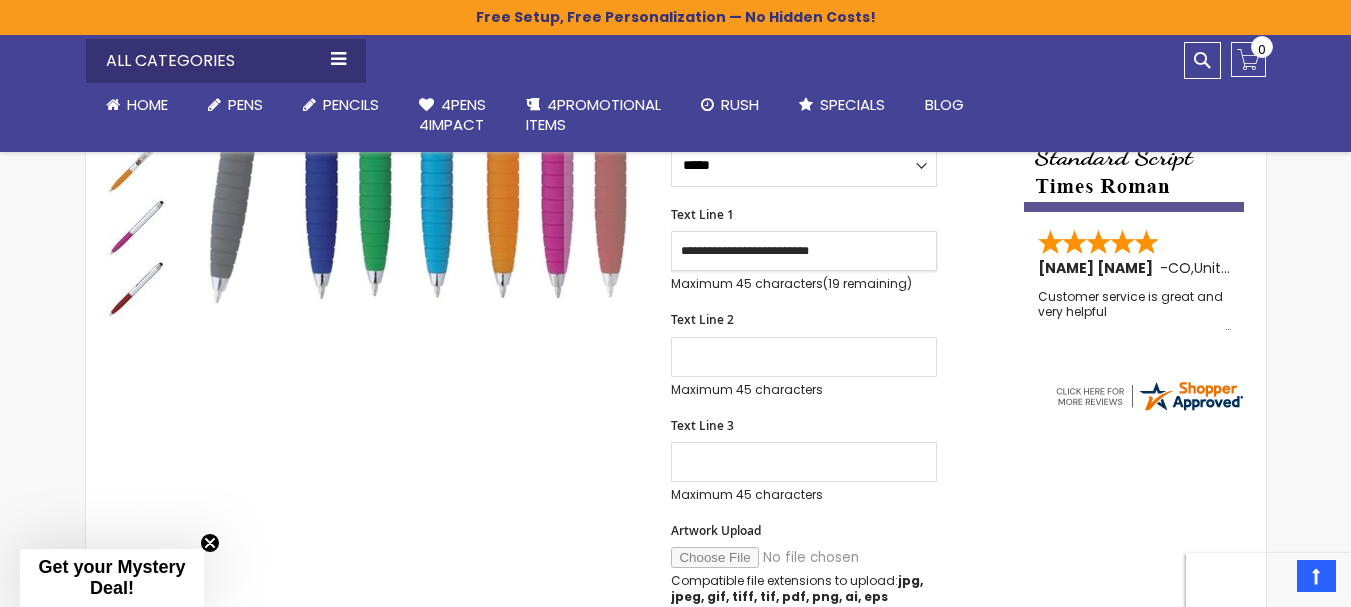 type on "**********" 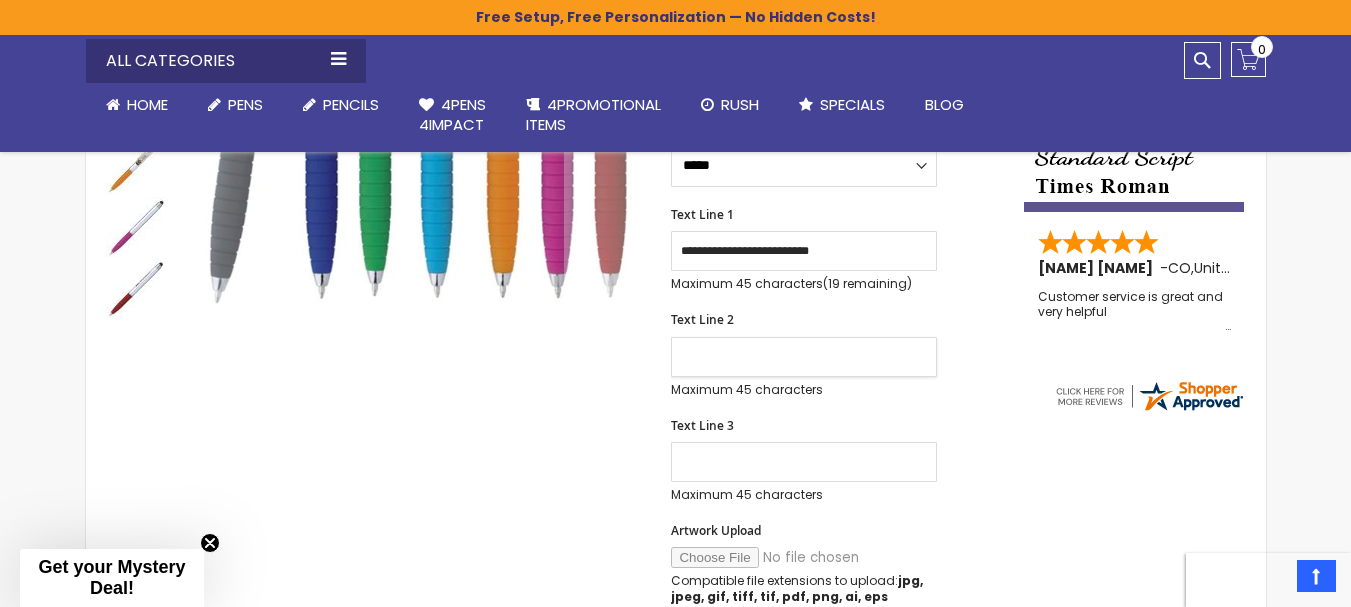 click on "Text Line 2" at bounding box center (804, 357) 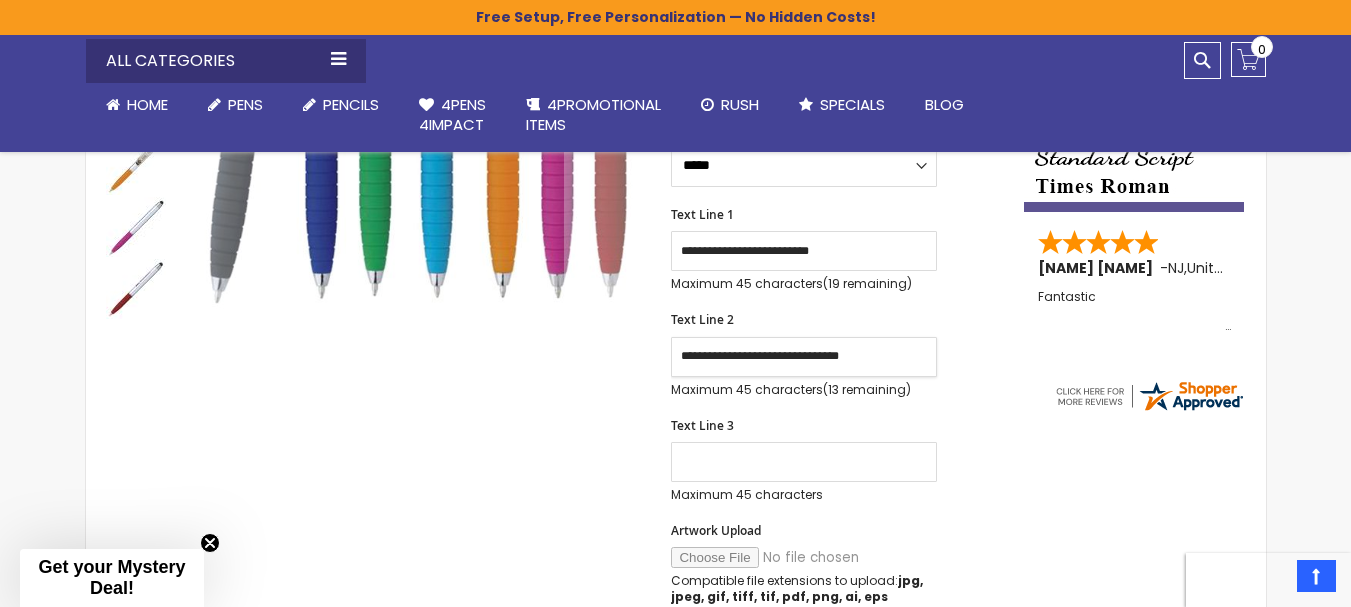 type on "**********" 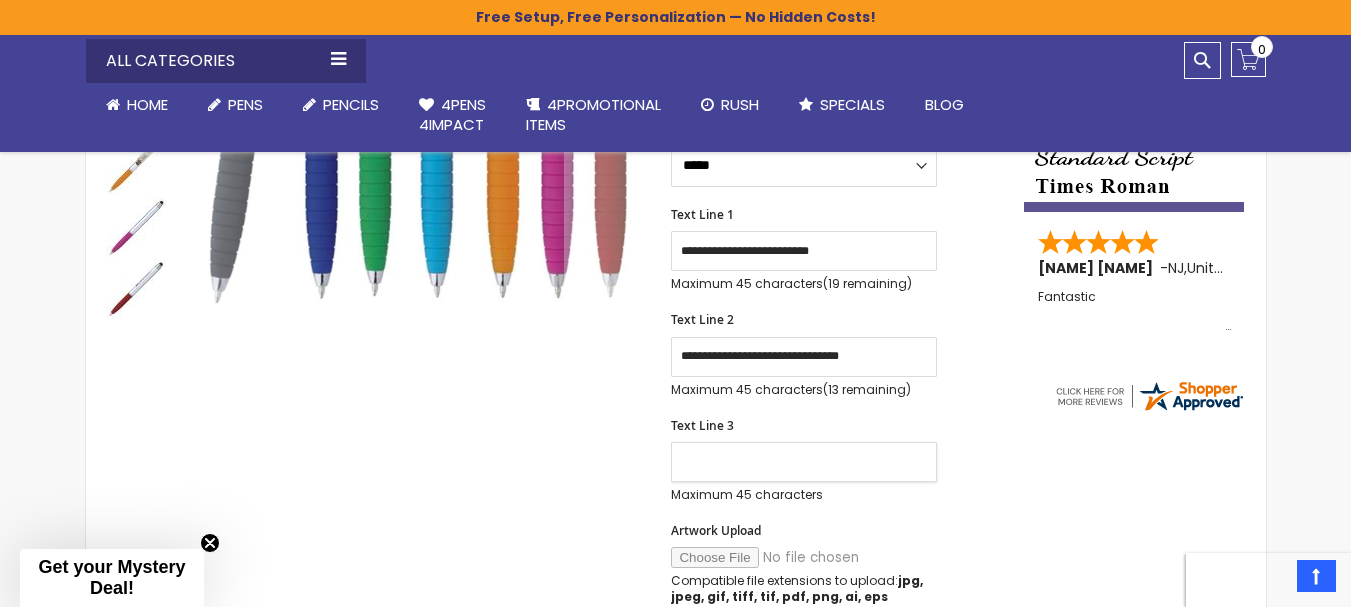 click on "Text Line 3" at bounding box center [804, 462] 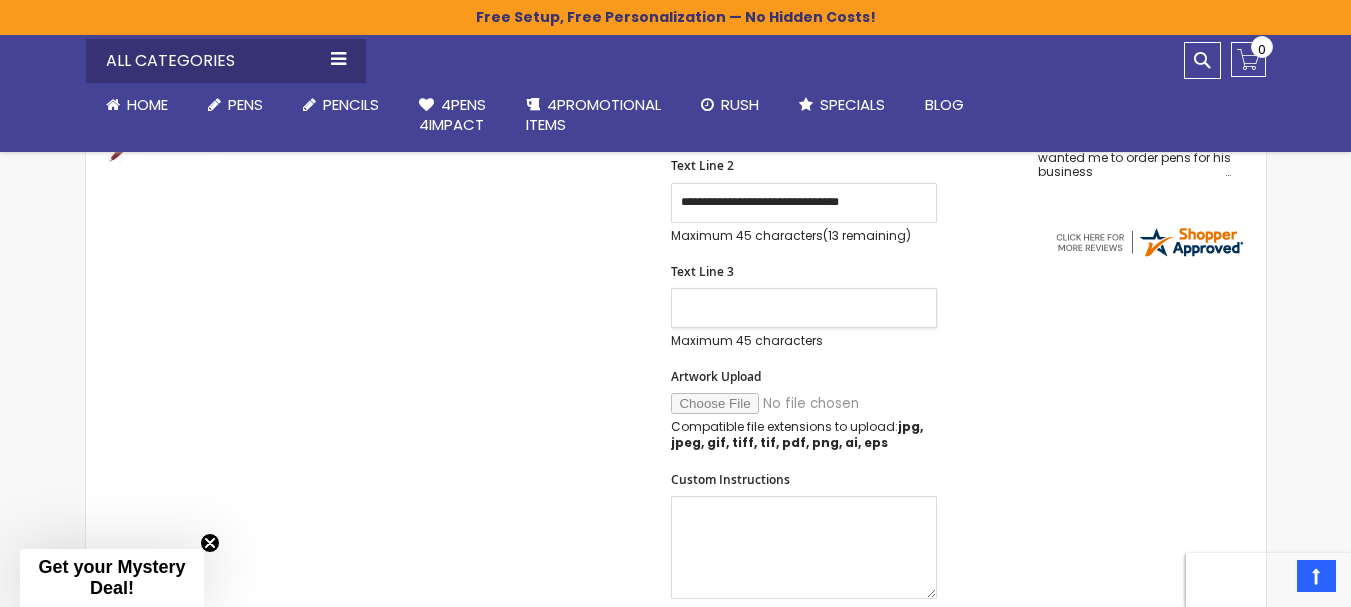 scroll, scrollTop: 681, scrollLeft: 0, axis: vertical 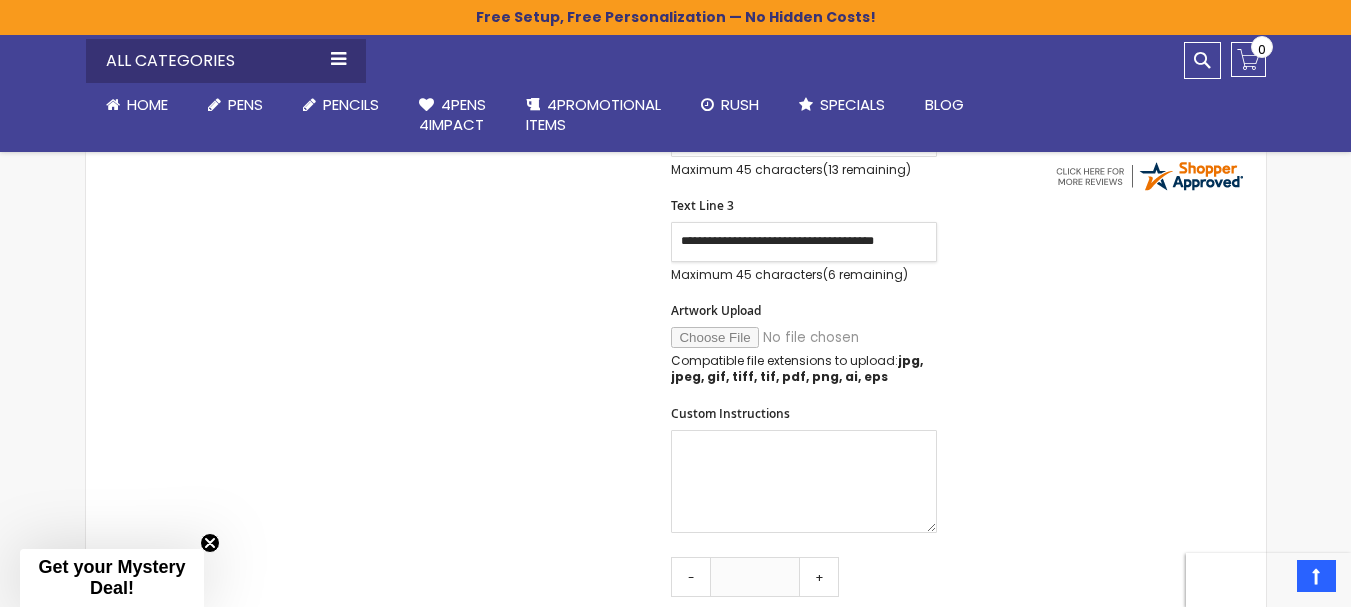 type on "**********" 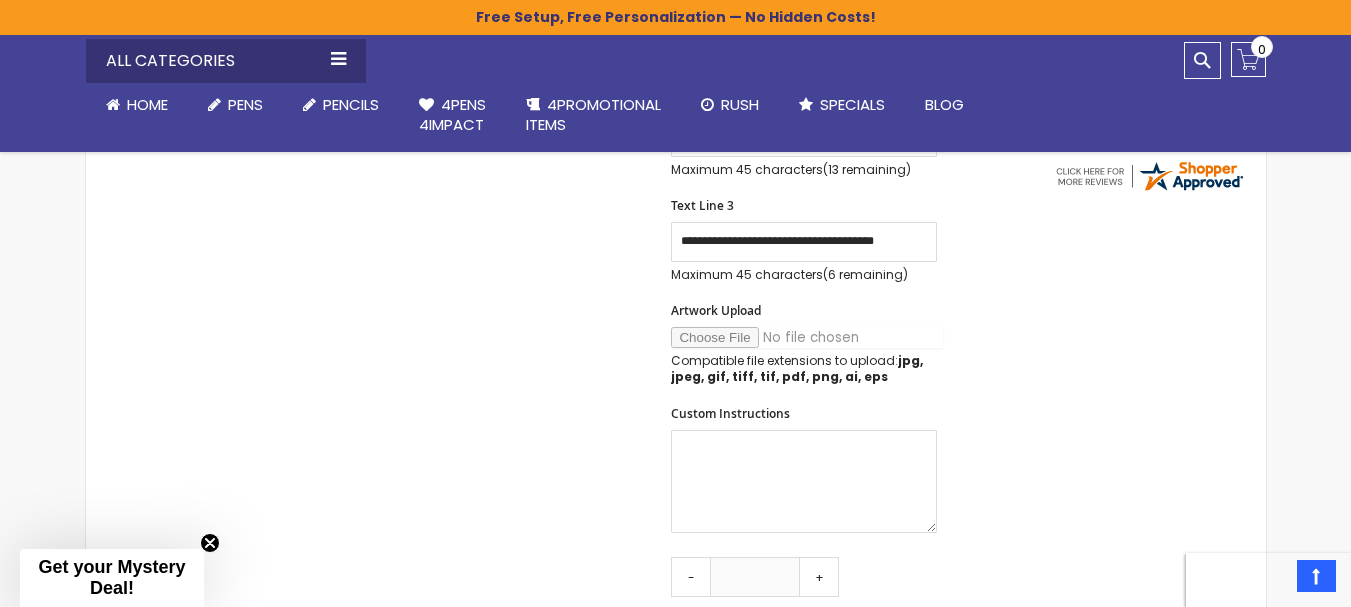 scroll, scrollTop: 0, scrollLeft: 0, axis: both 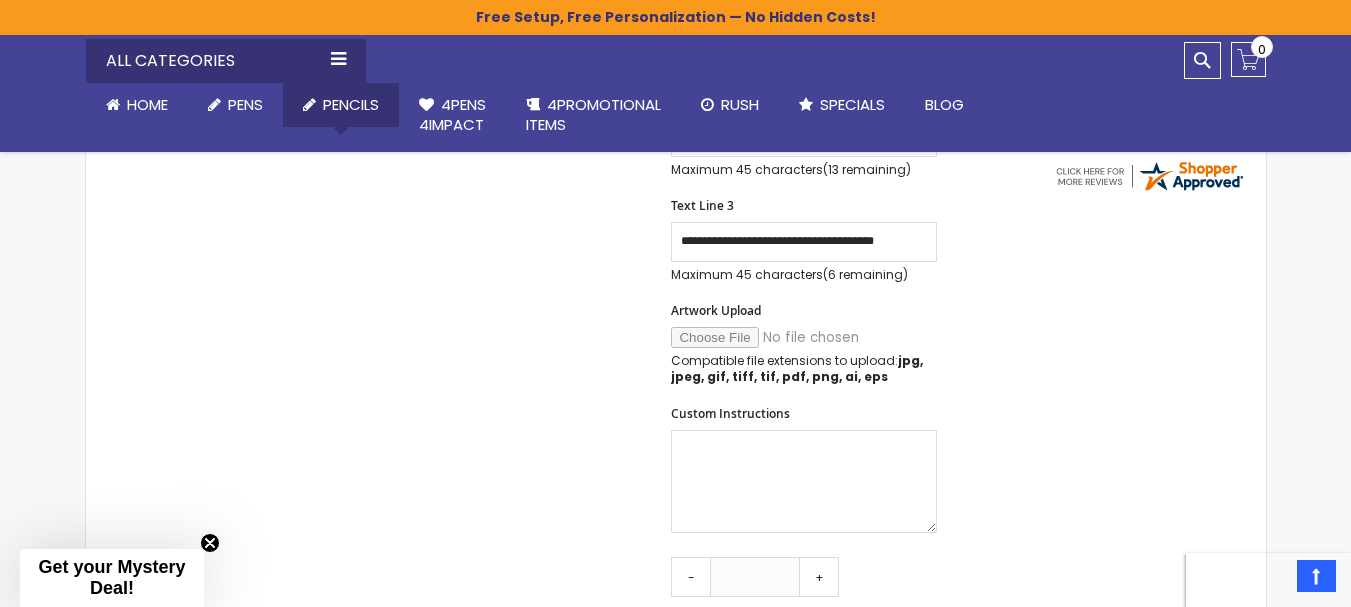 click on "Pencils" at bounding box center (351, 104) 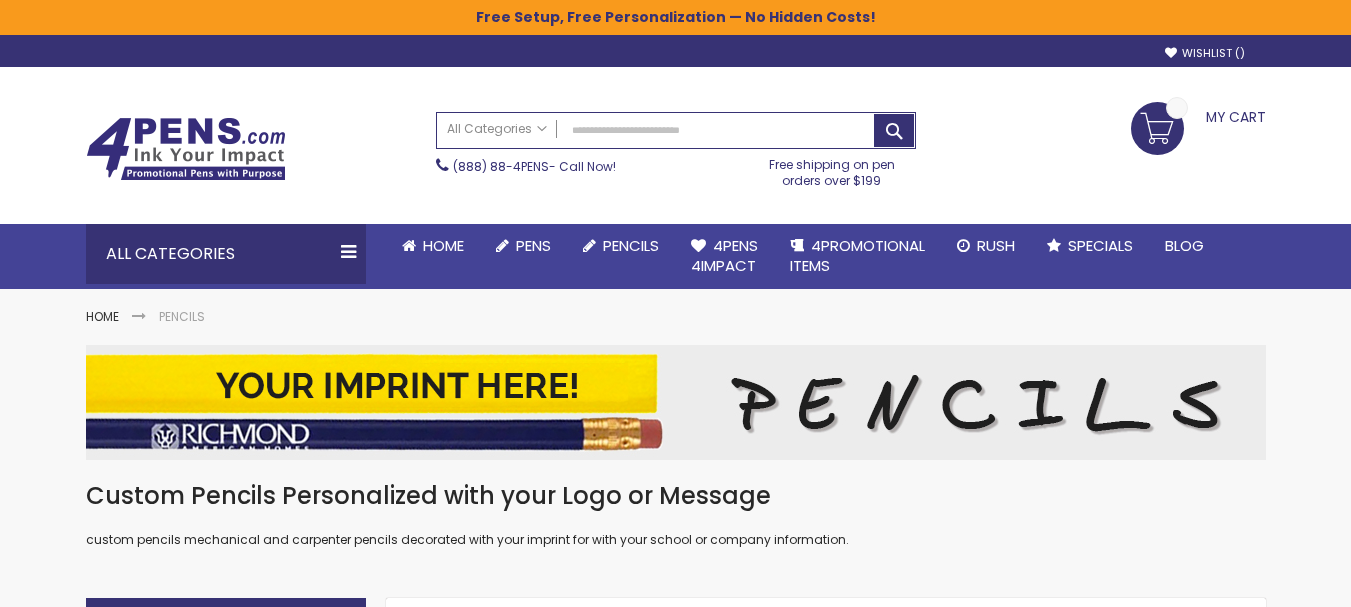 scroll, scrollTop: 0, scrollLeft: 0, axis: both 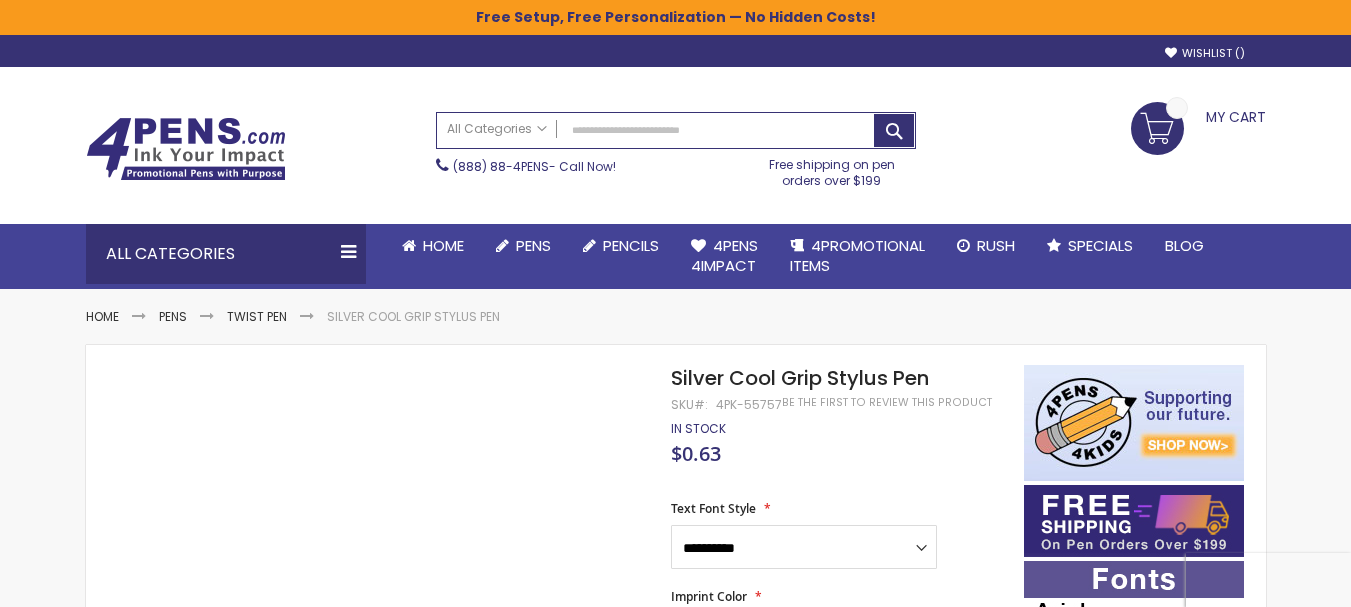 select on "****" 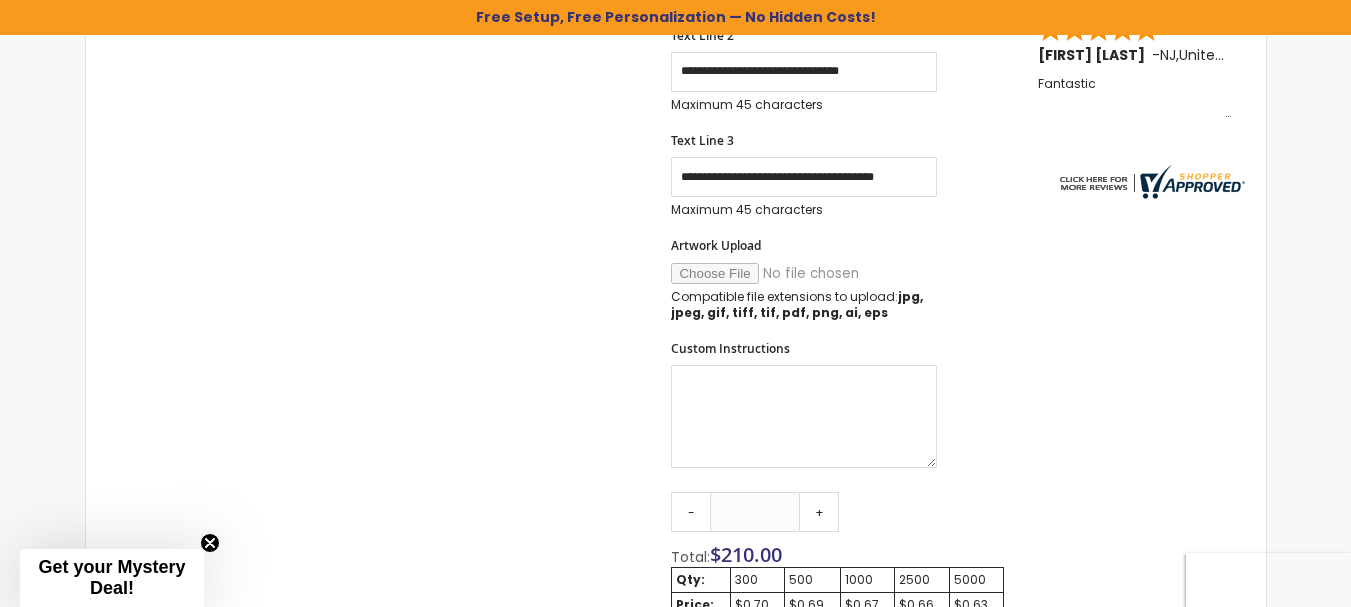 scroll, scrollTop: 762, scrollLeft: 0, axis: vertical 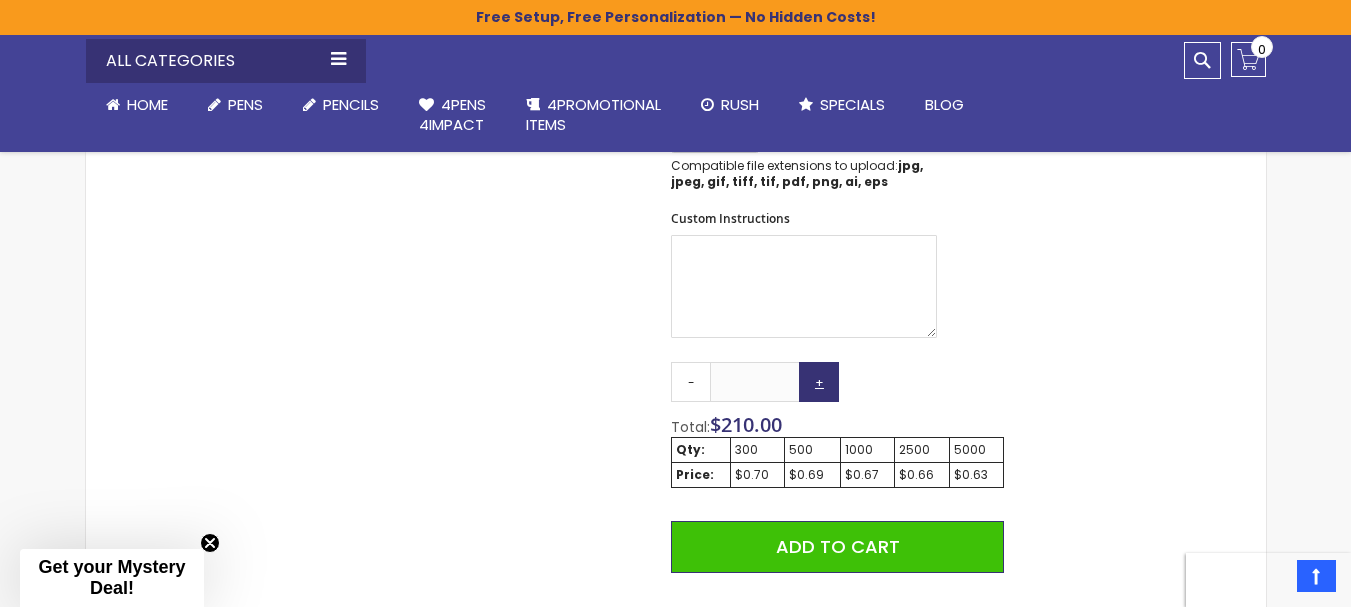click on "+" at bounding box center [819, 382] 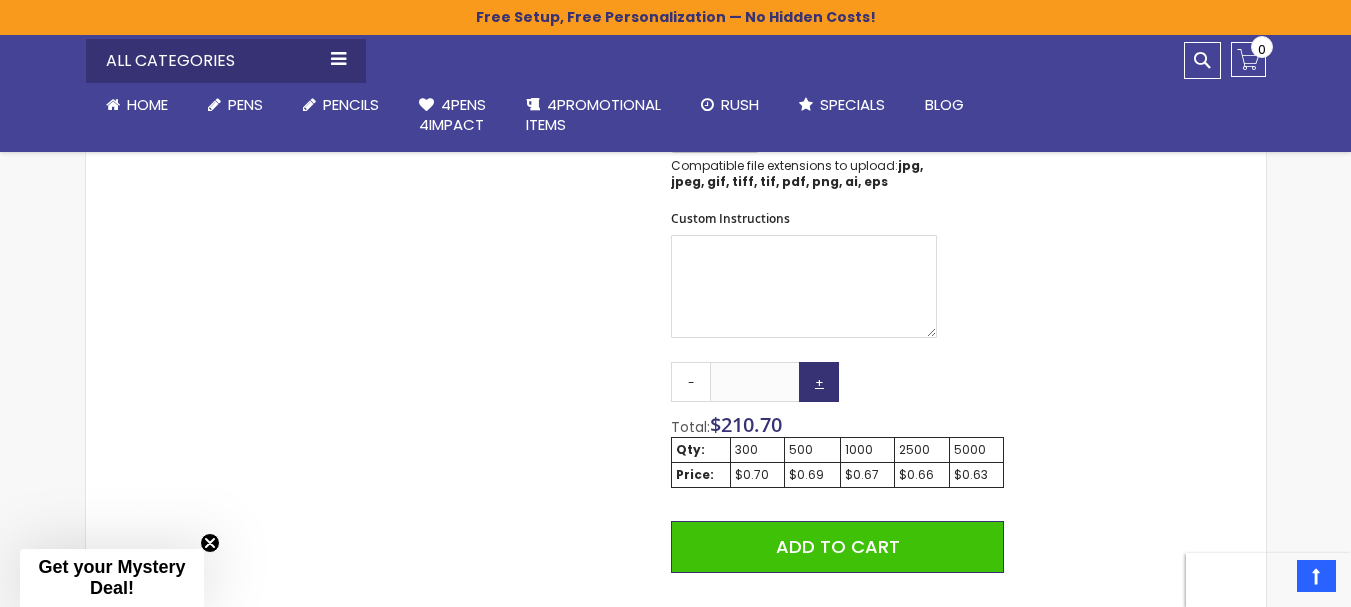 click on "+" at bounding box center [819, 382] 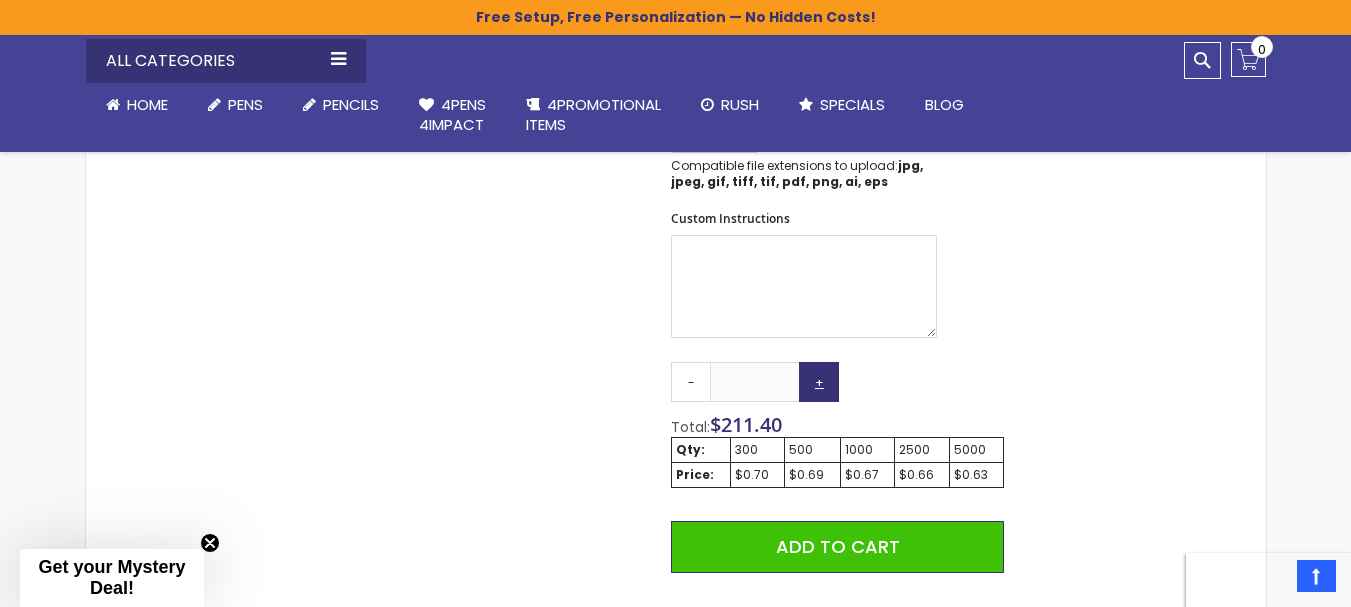 click on "+" at bounding box center (819, 382) 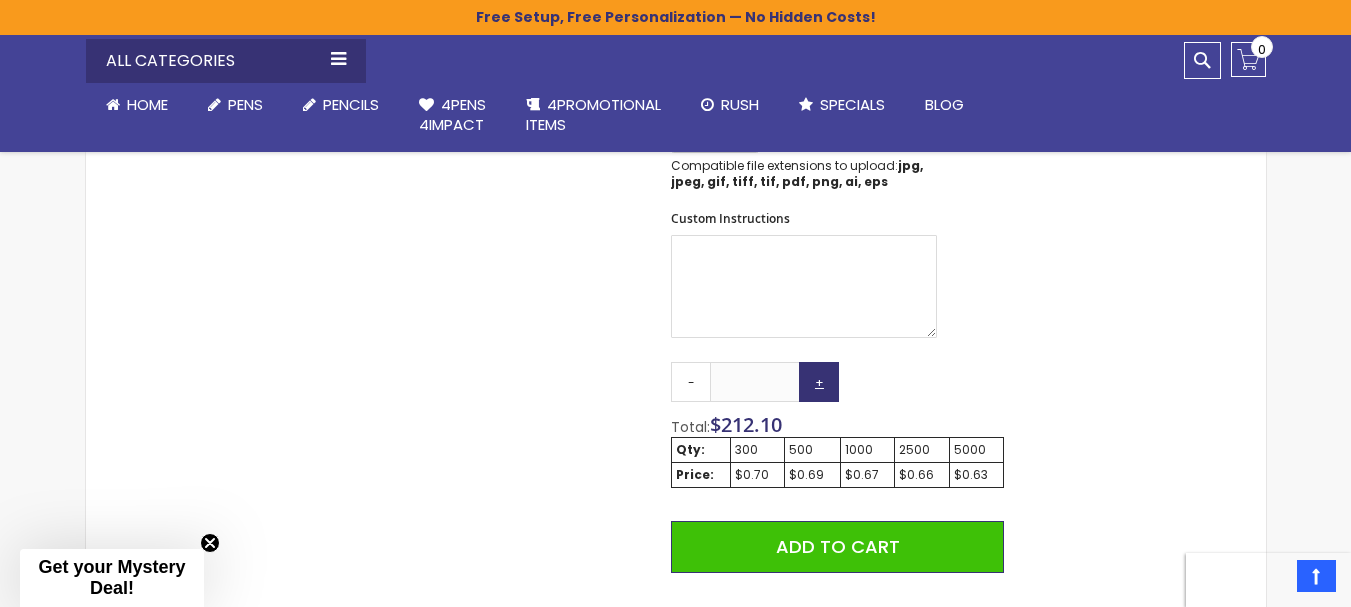 click on "+" at bounding box center (819, 382) 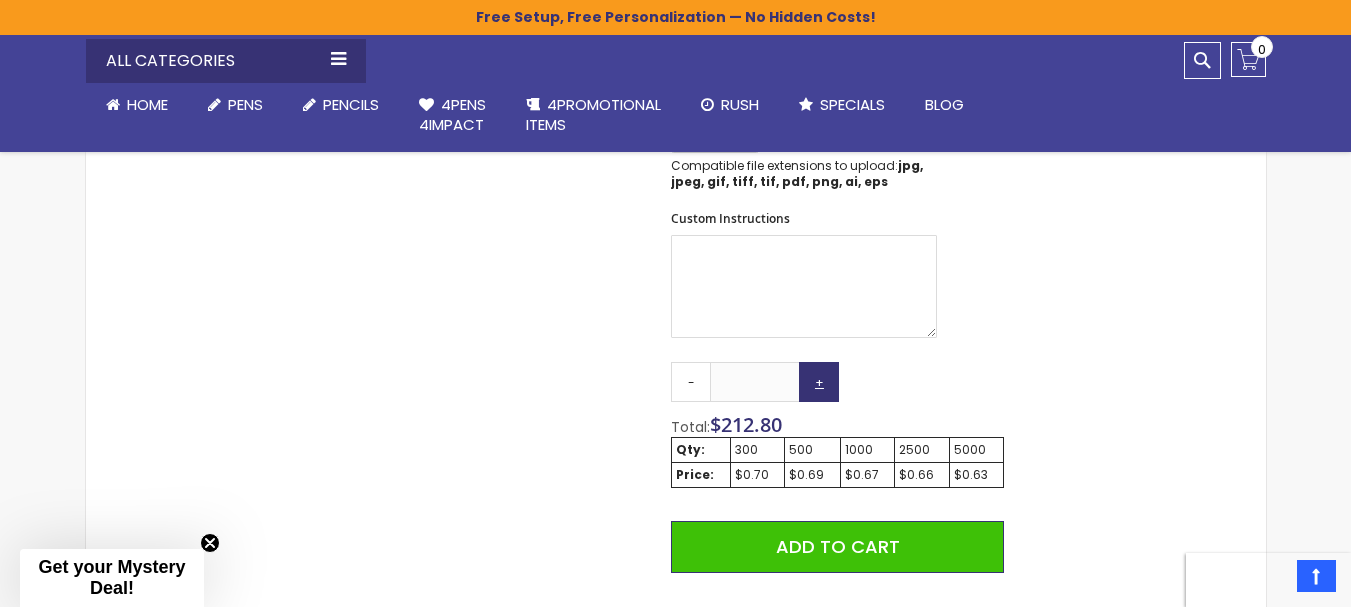 click on "+" at bounding box center [819, 382] 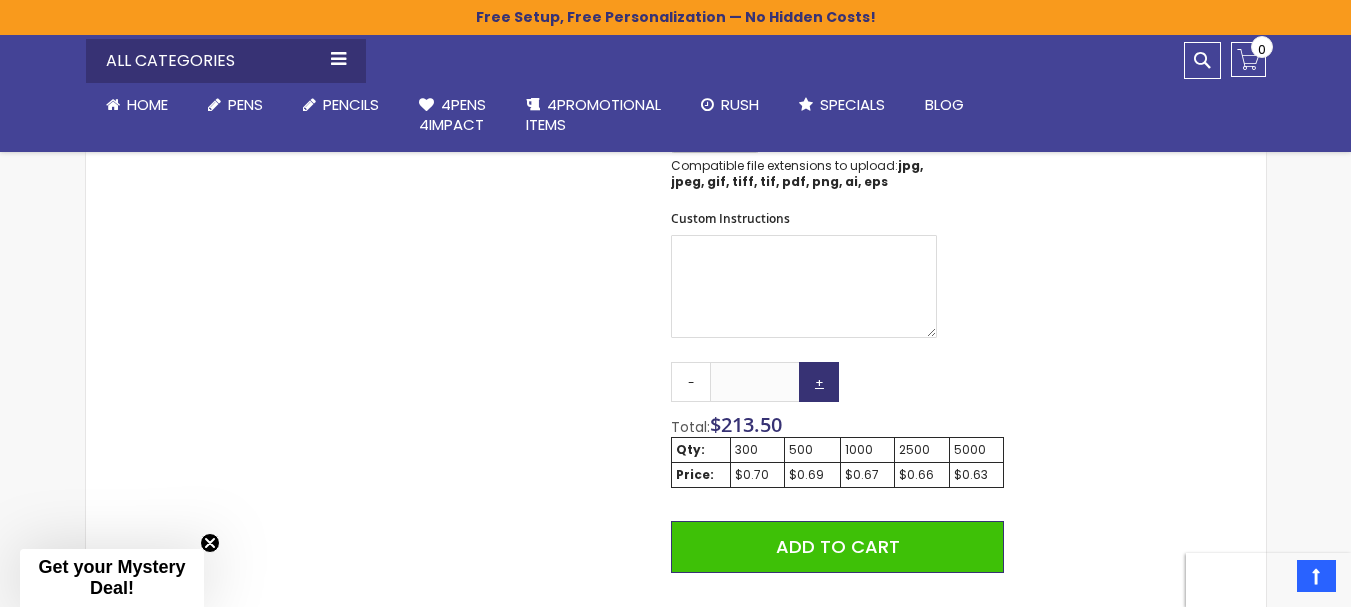 click on "+" at bounding box center (819, 382) 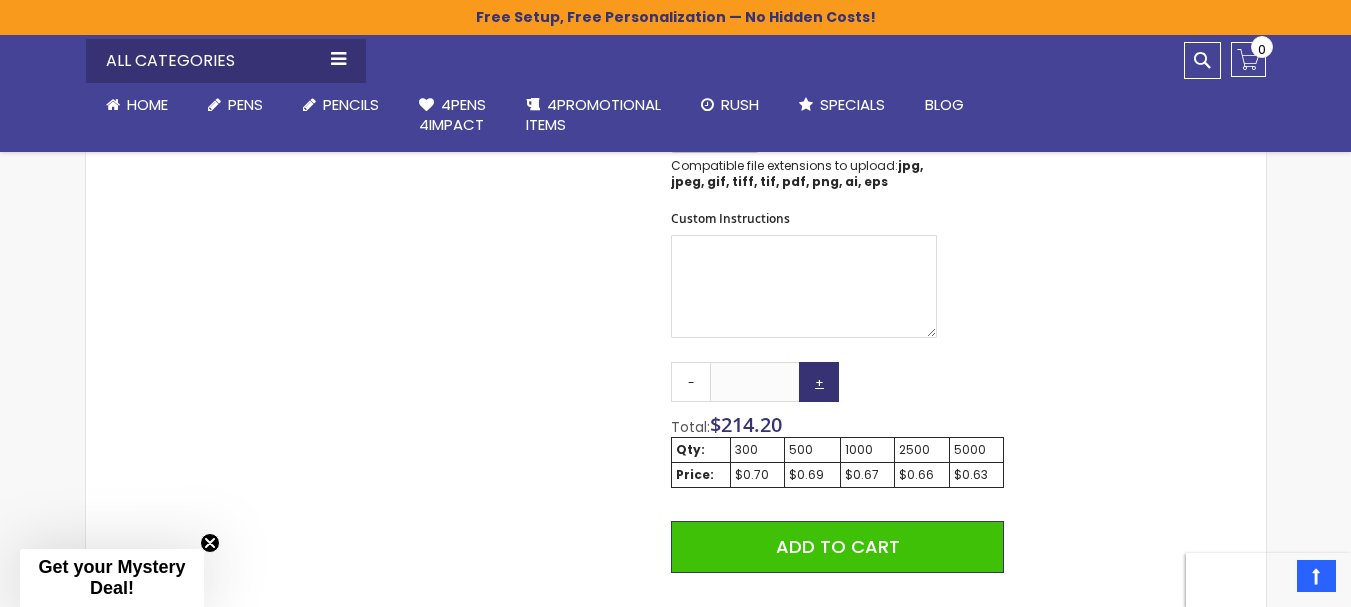 click on "+" at bounding box center [819, 382] 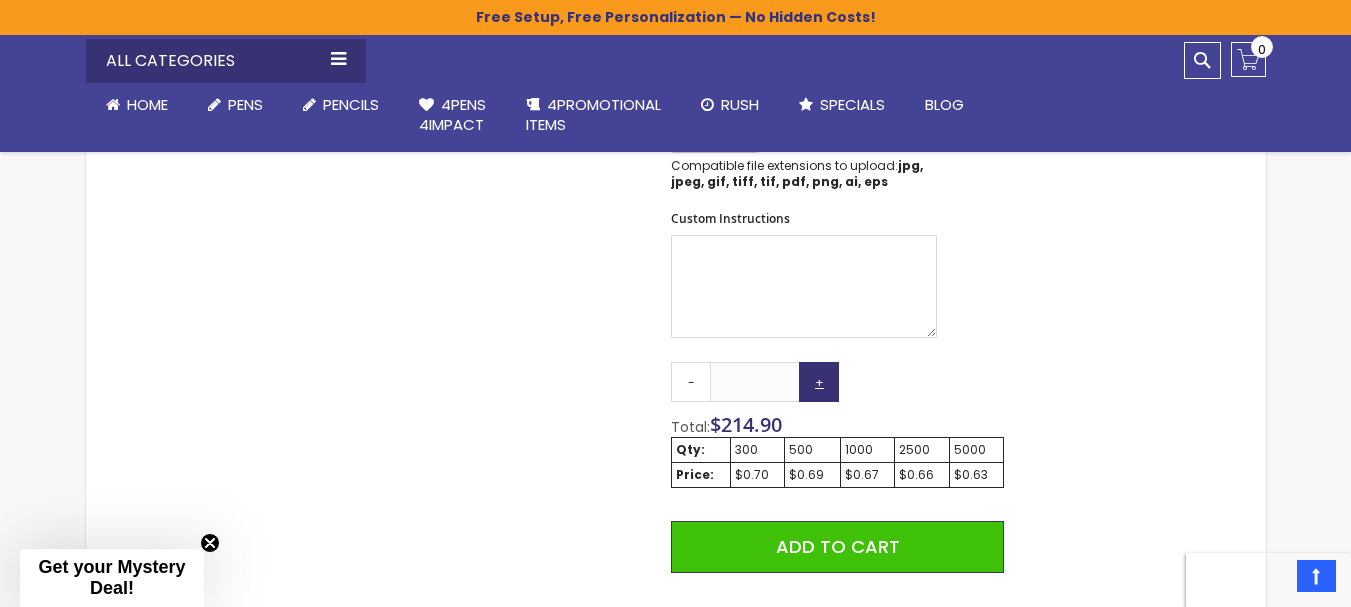 click on "+" at bounding box center [819, 382] 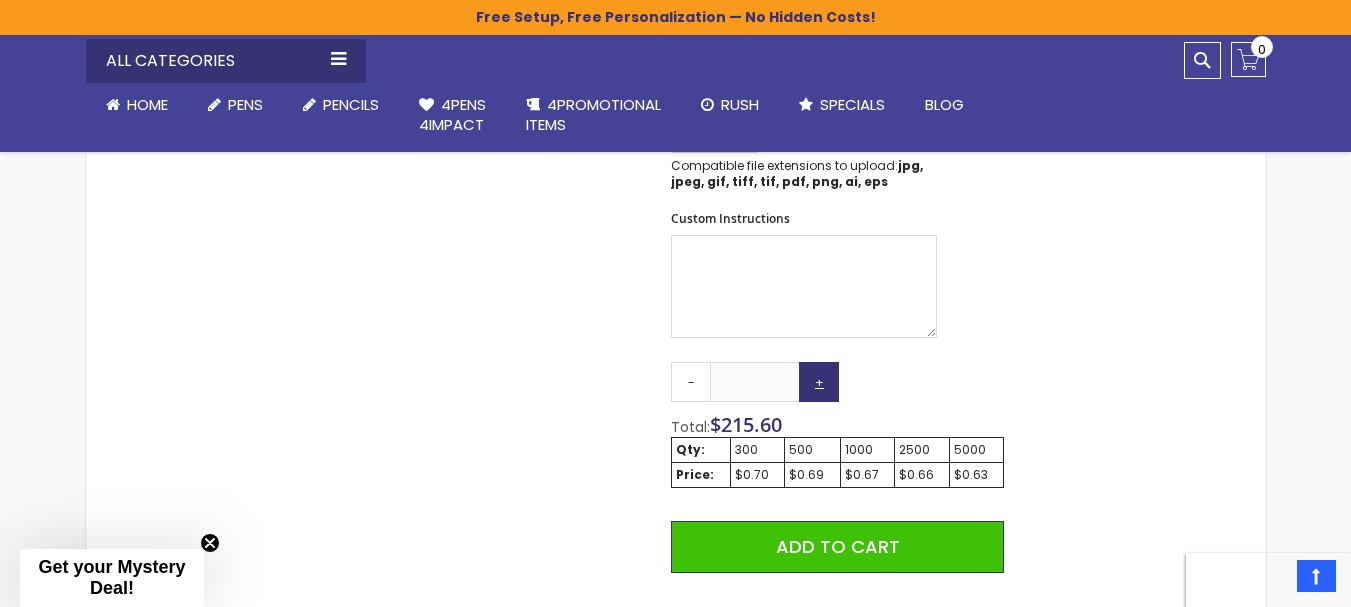 click on "+" at bounding box center [819, 382] 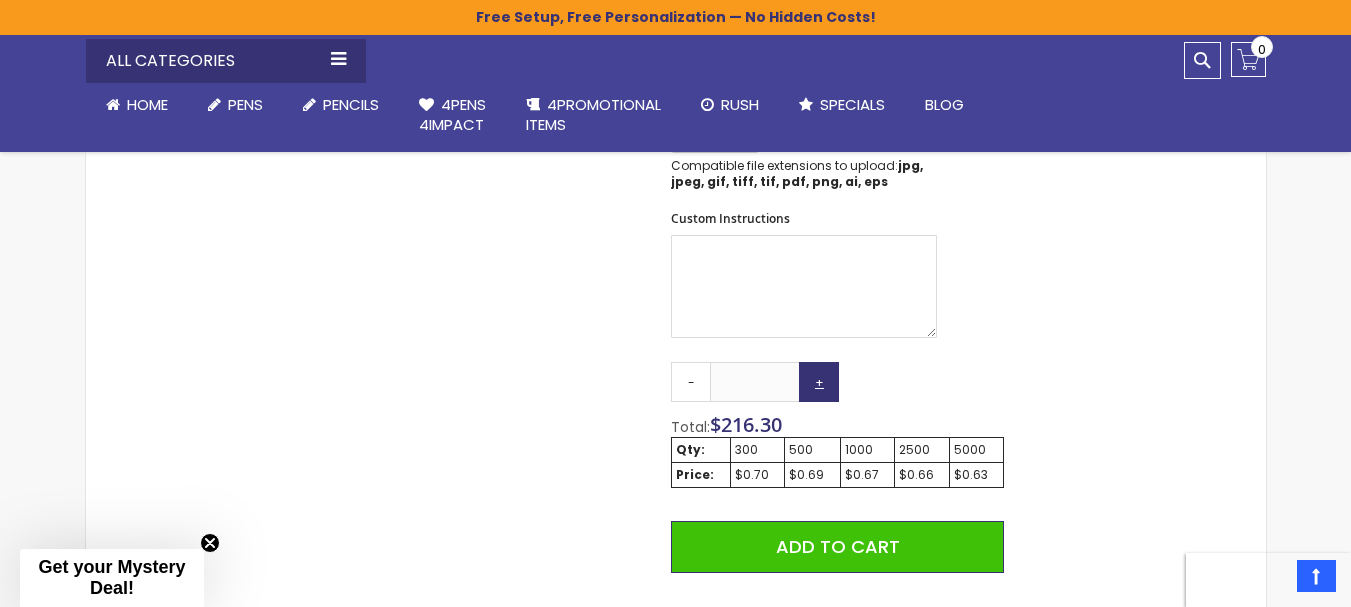click on "+" at bounding box center (819, 382) 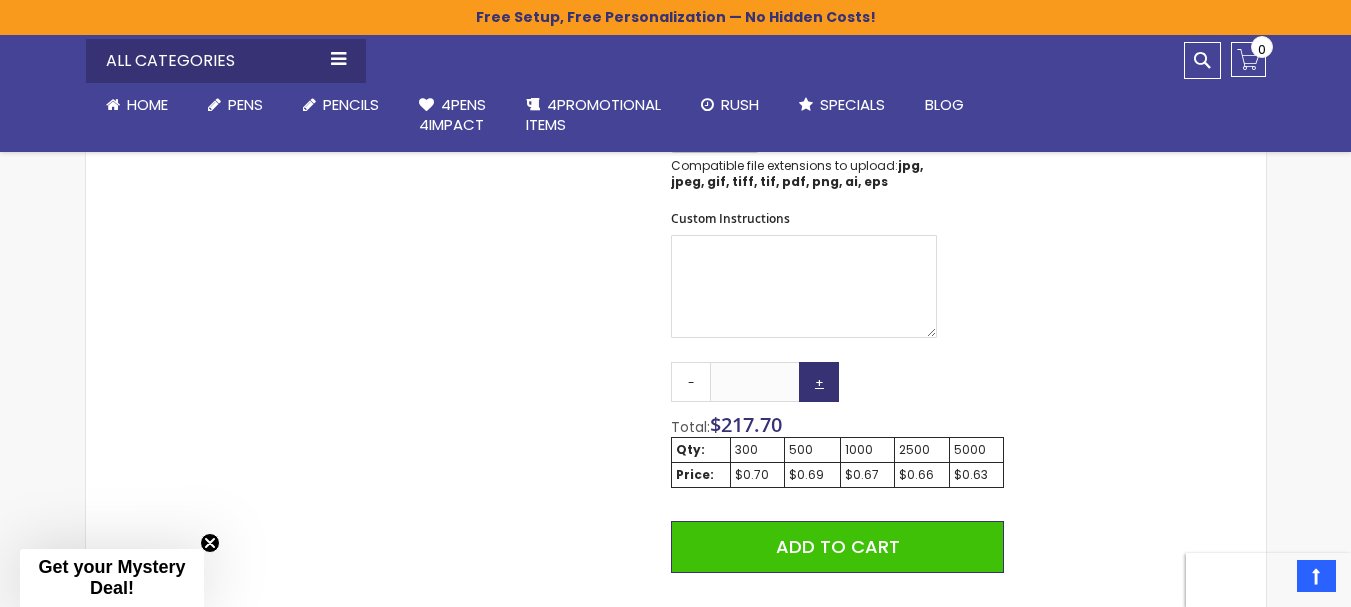 click on "+" at bounding box center [819, 382] 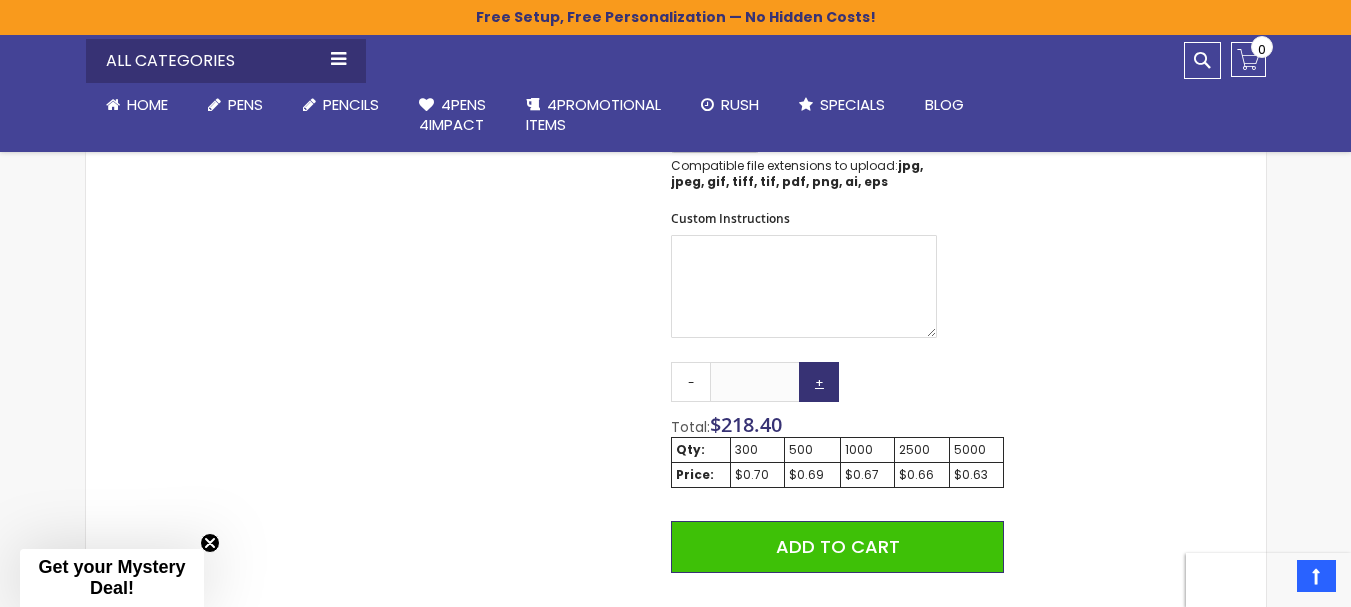 click on "+" at bounding box center [819, 382] 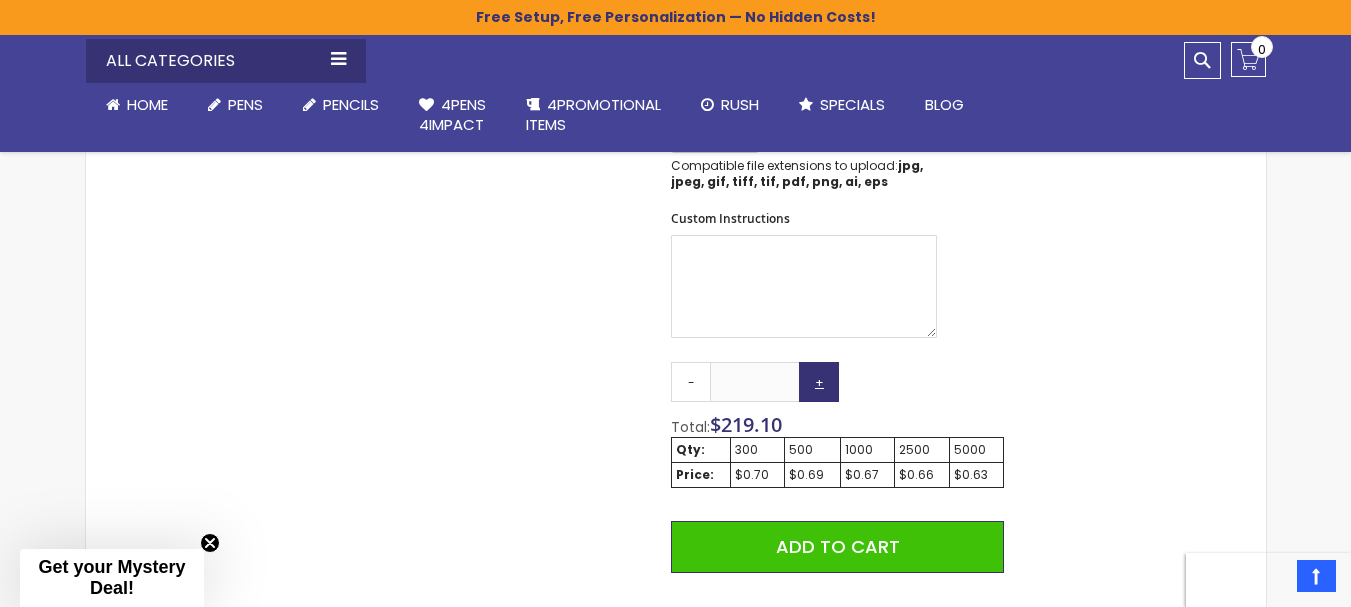 click on "+" at bounding box center [819, 382] 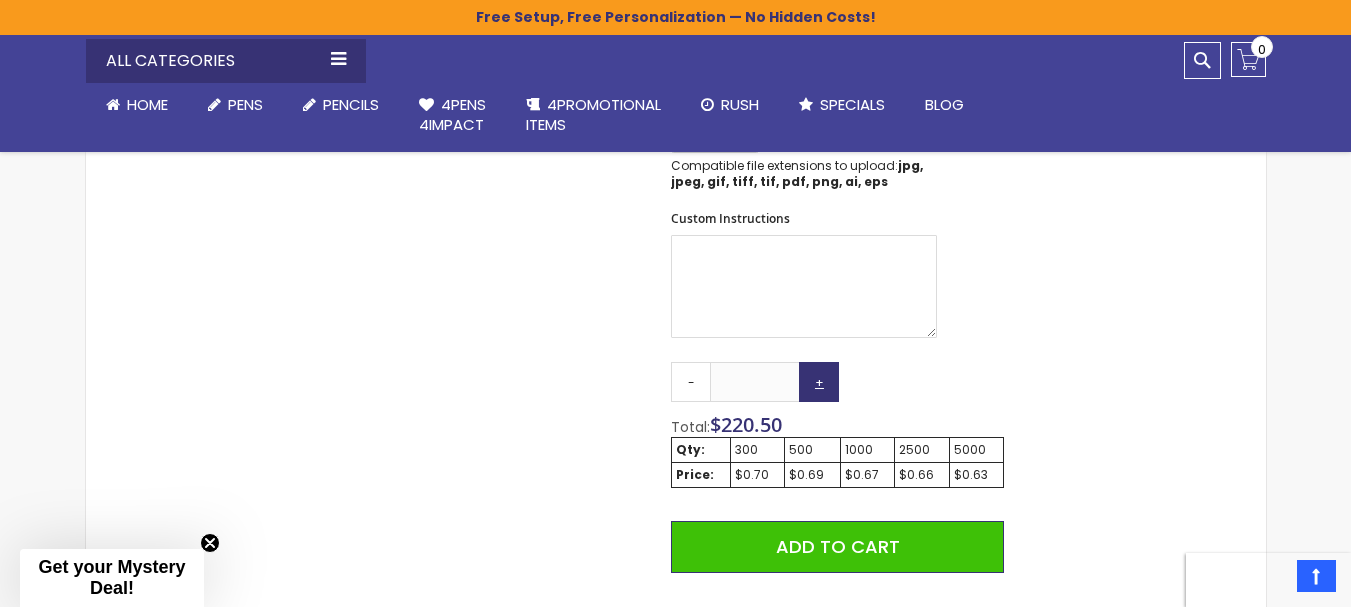 click on "+" at bounding box center [819, 382] 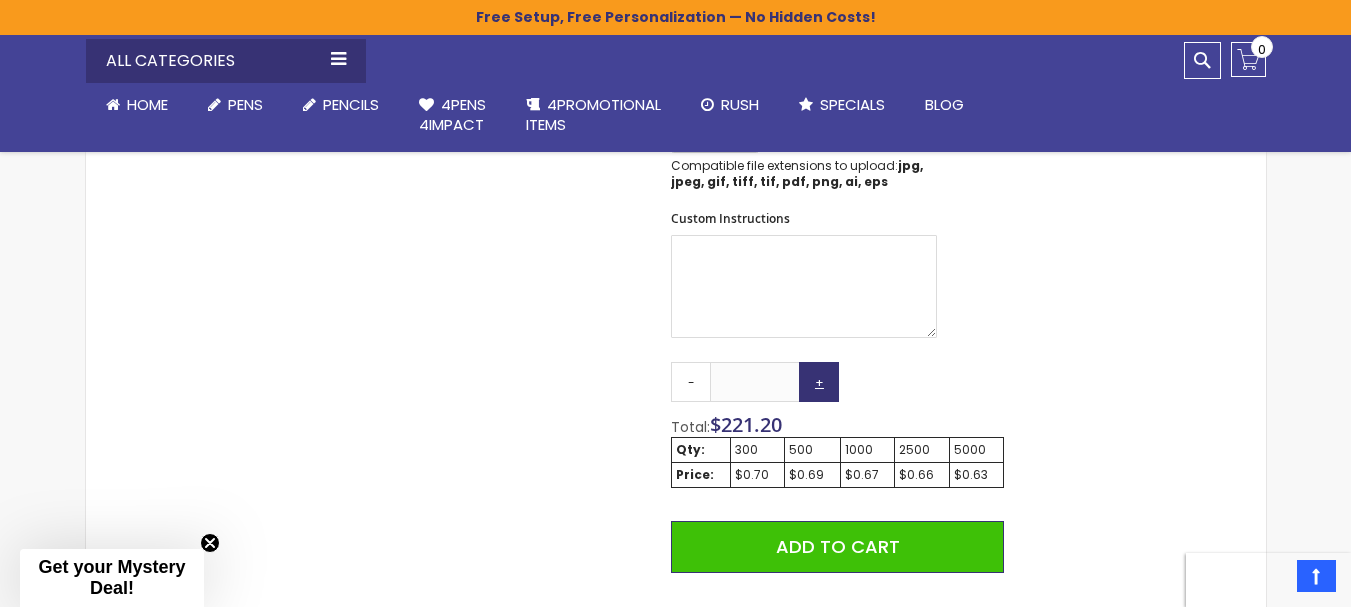 click on "+" at bounding box center (819, 382) 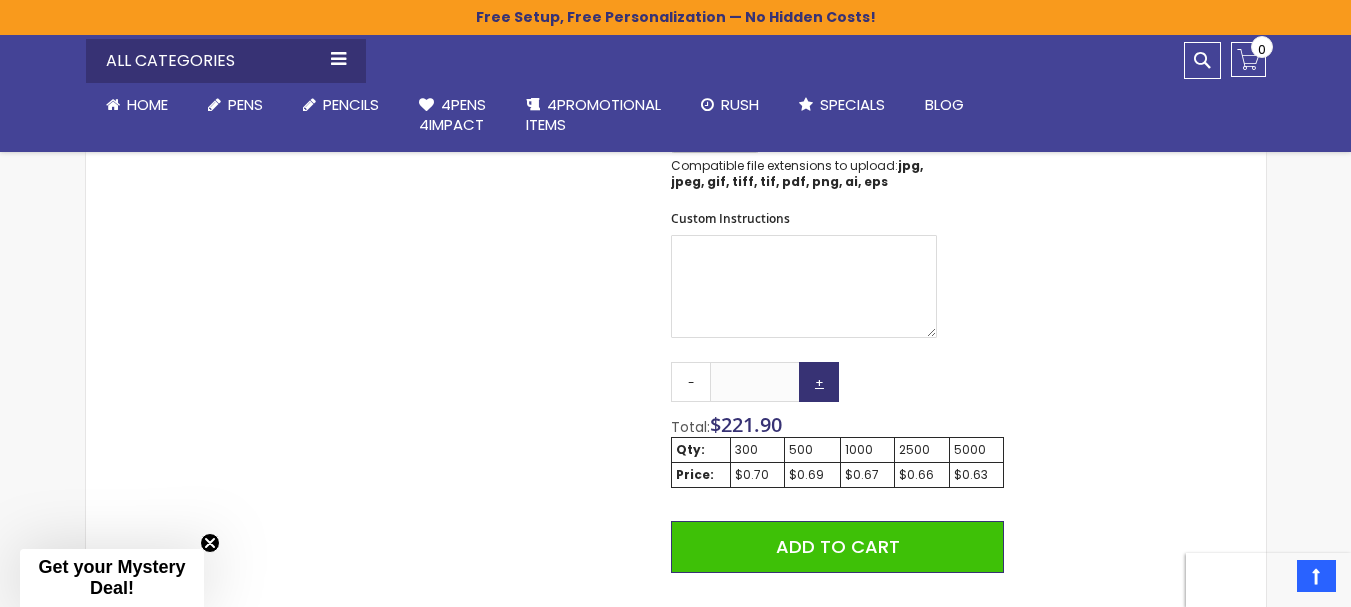 click on "+" at bounding box center [819, 382] 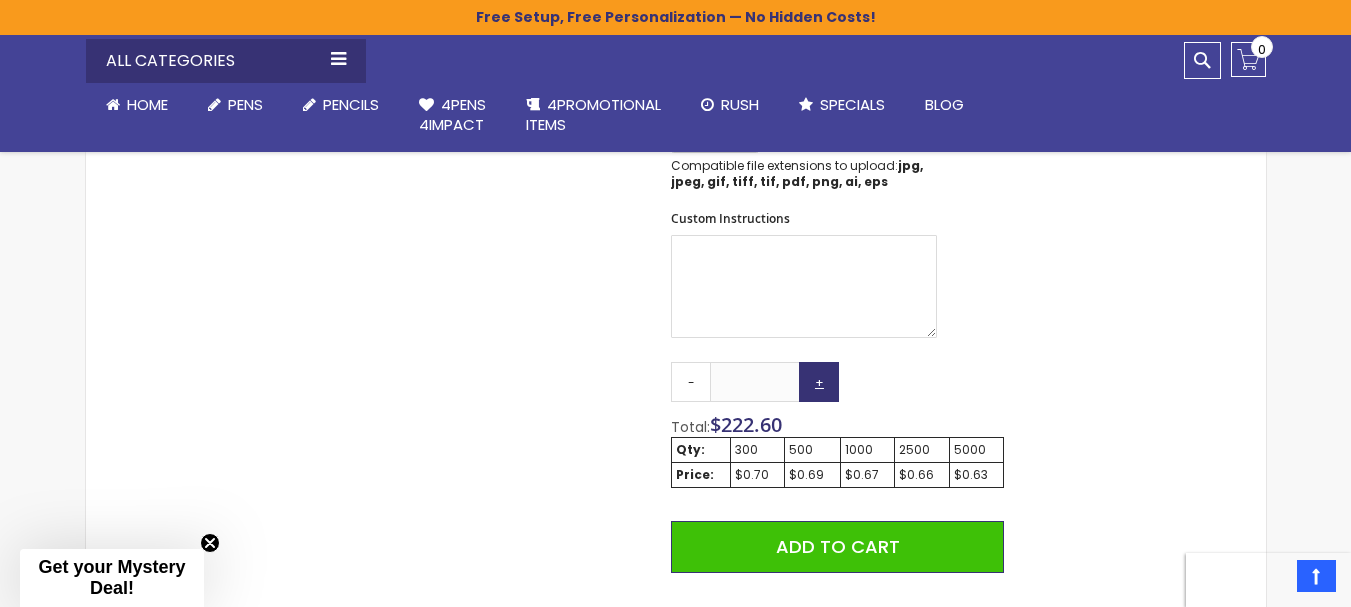click on "+" at bounding box center [819, 382] 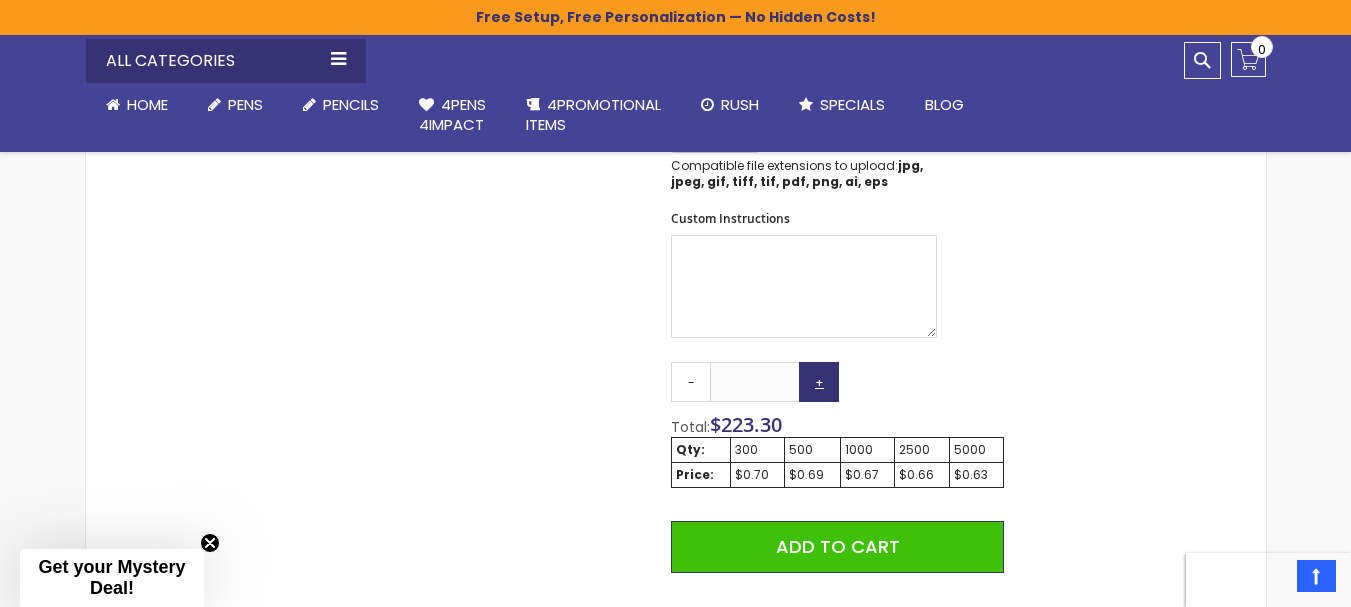 click on "+" at bounding box center (819, 382) 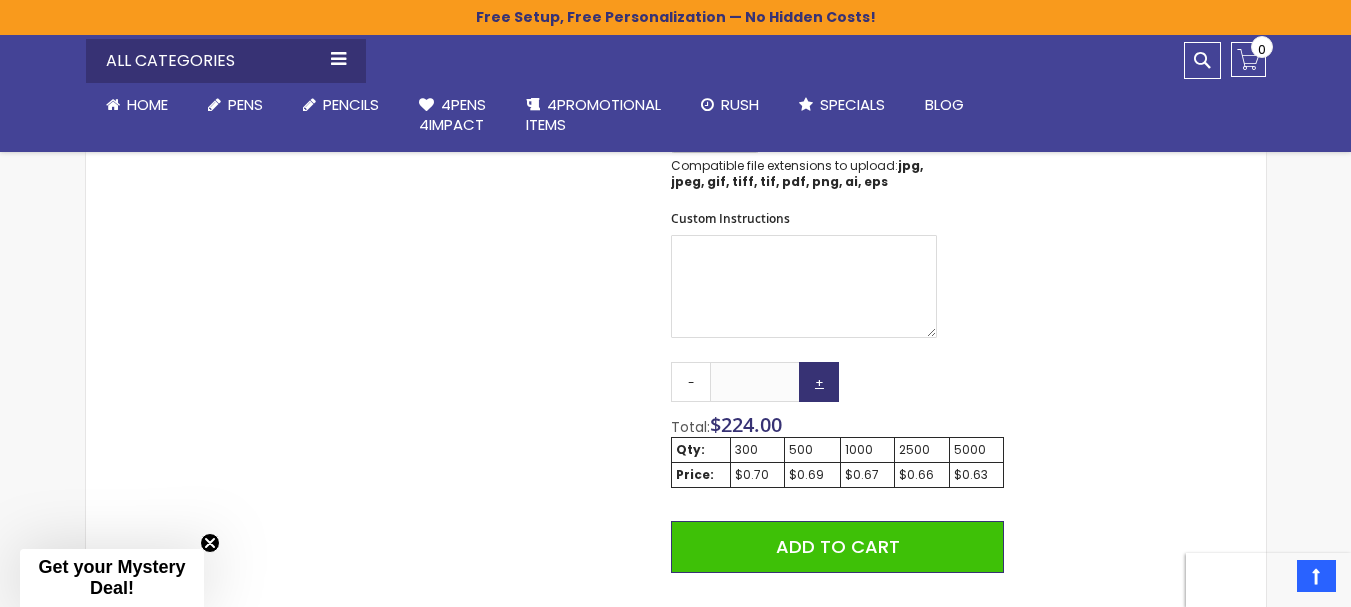 click on "+" at bounding box center [819, 382] 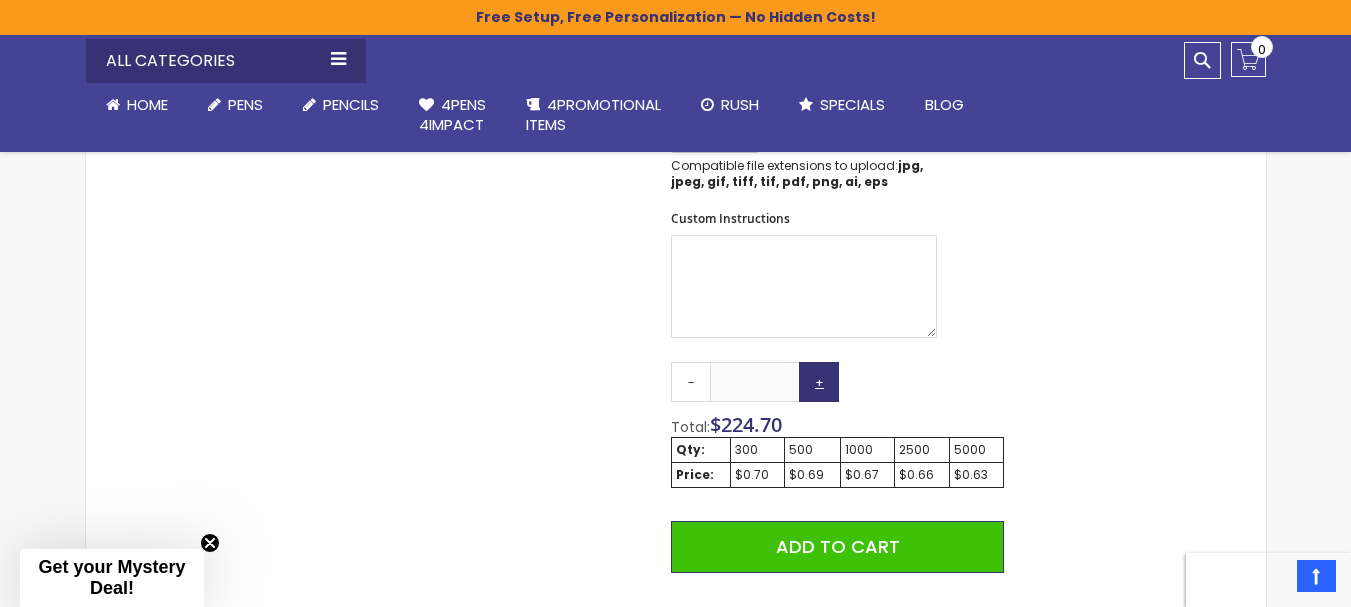 click on "+" at bounding box center (819, 382) 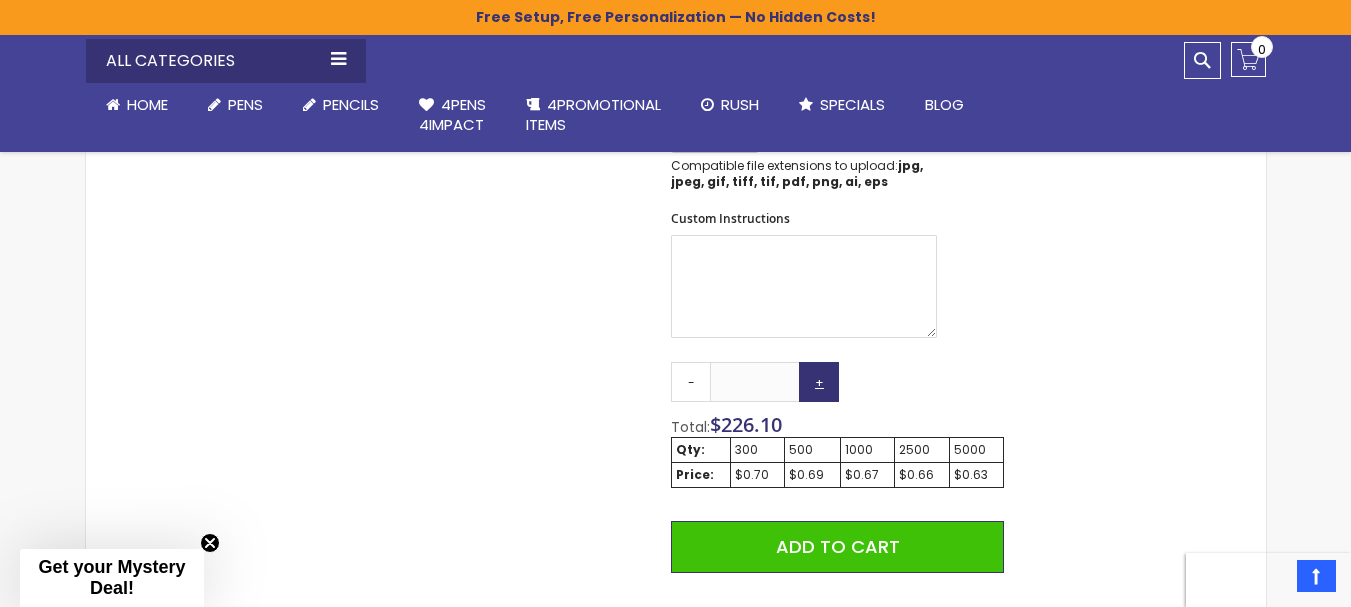 click on "+" at bounding box center (819, 382) 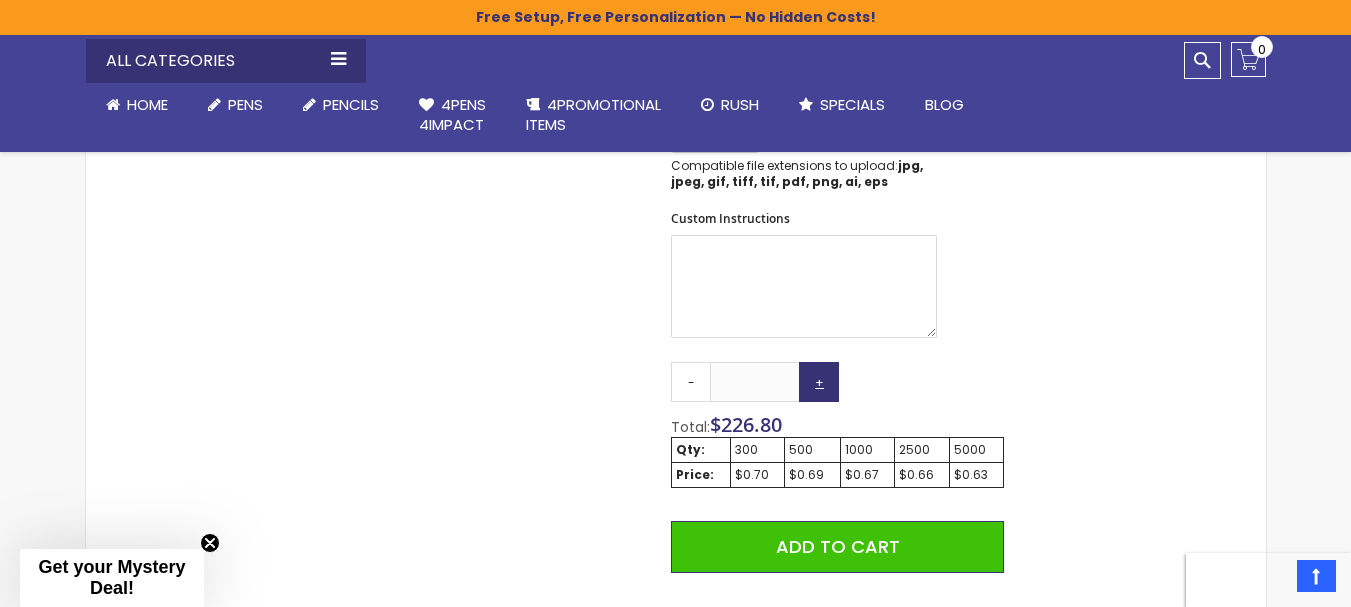 click on "+" at bounding box center [819, 382] 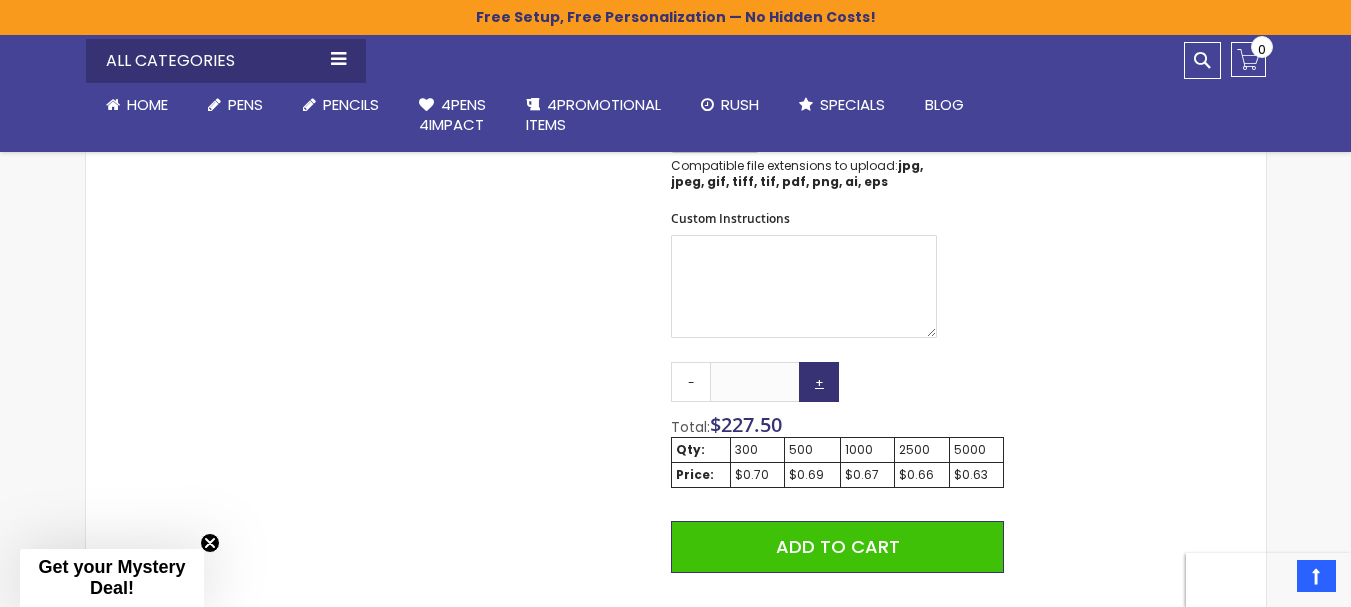 click on "+" at bounding box center [819, 382] 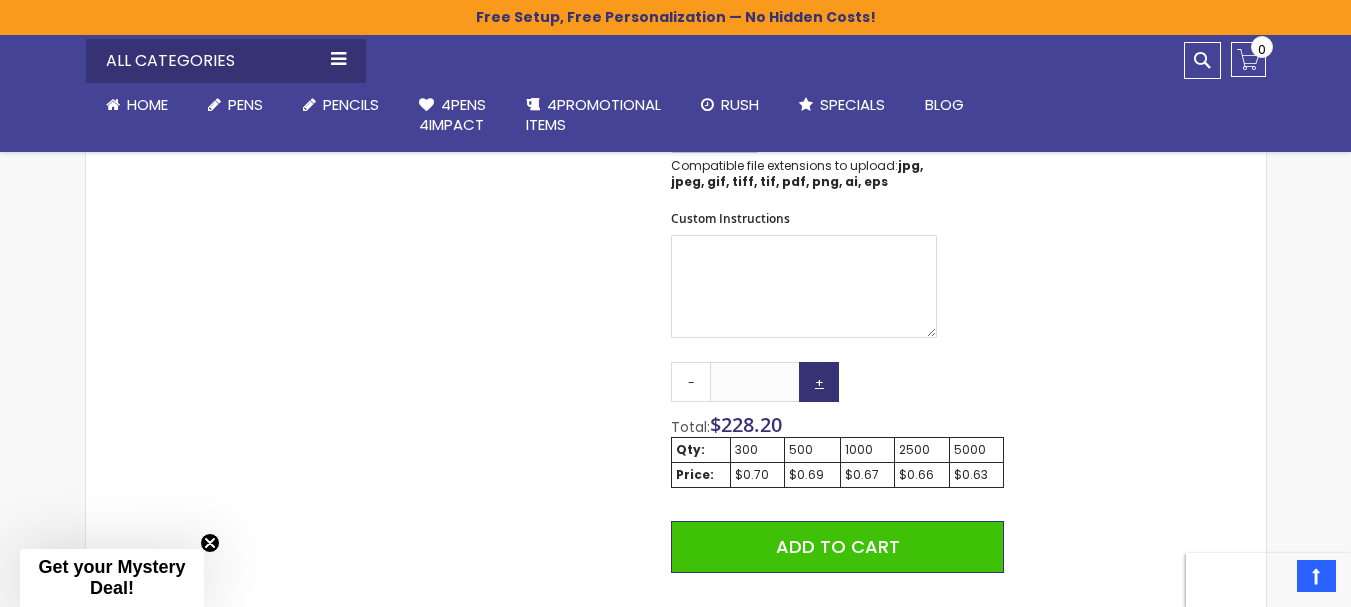 click on "+" at bounding box center [819, 382] 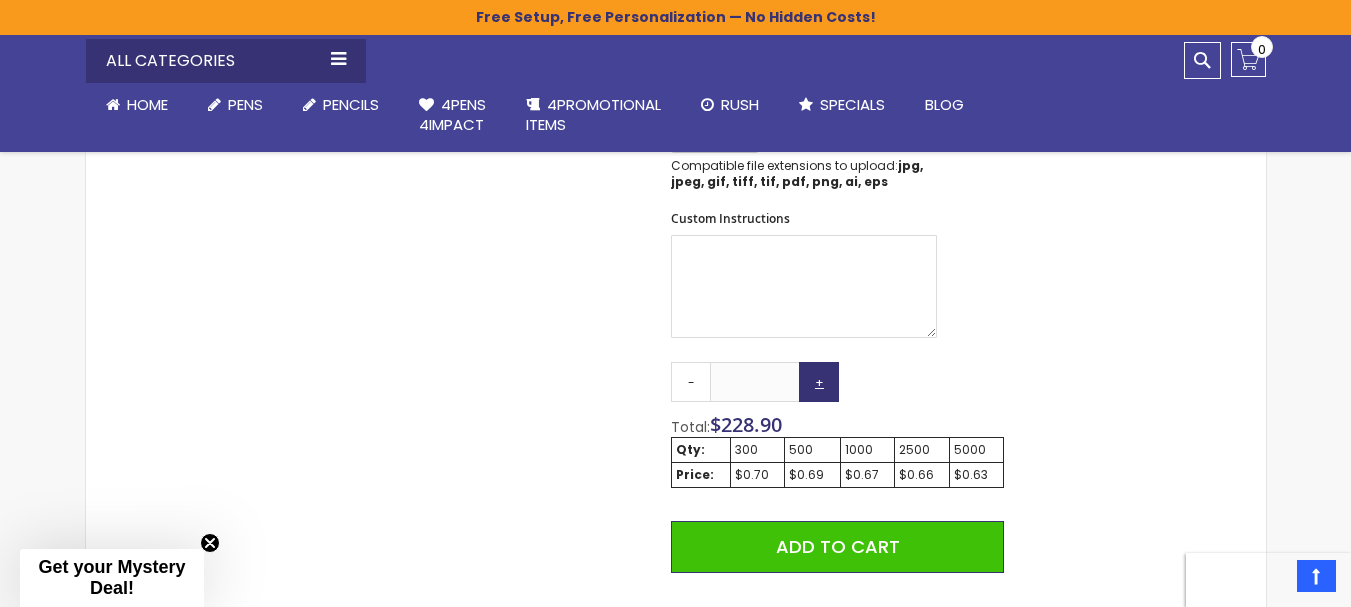 click on "+" at bounding box center [819, 382] 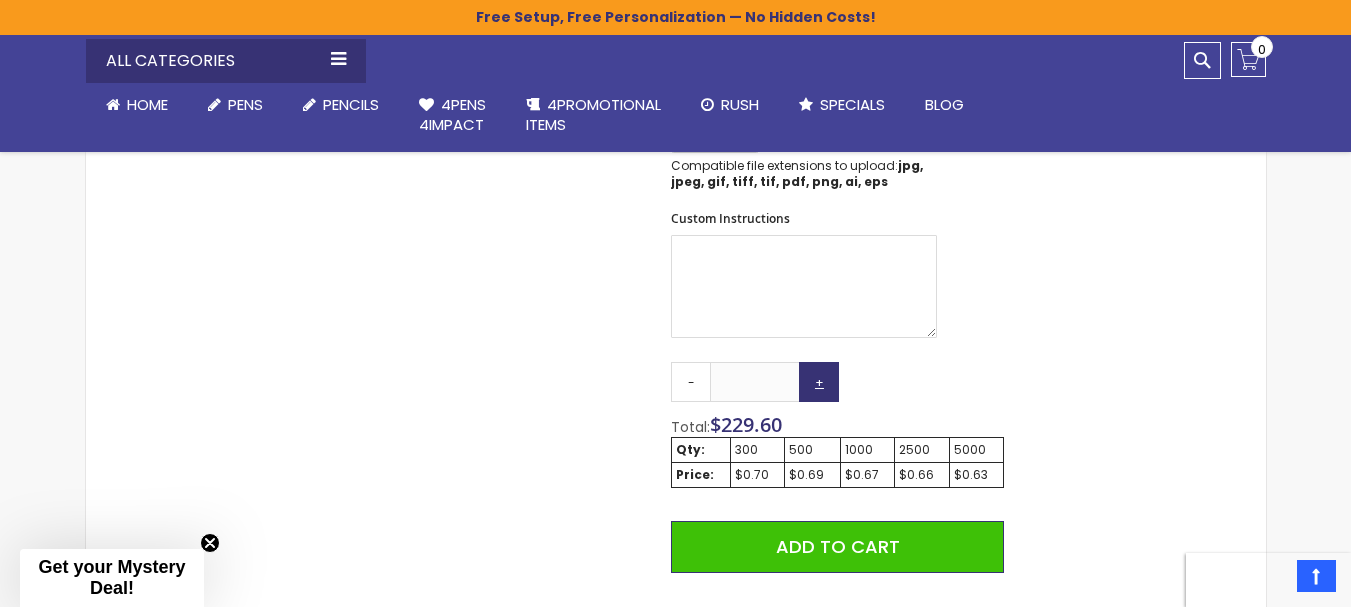 click on "+" at bounding box center (819, 382) 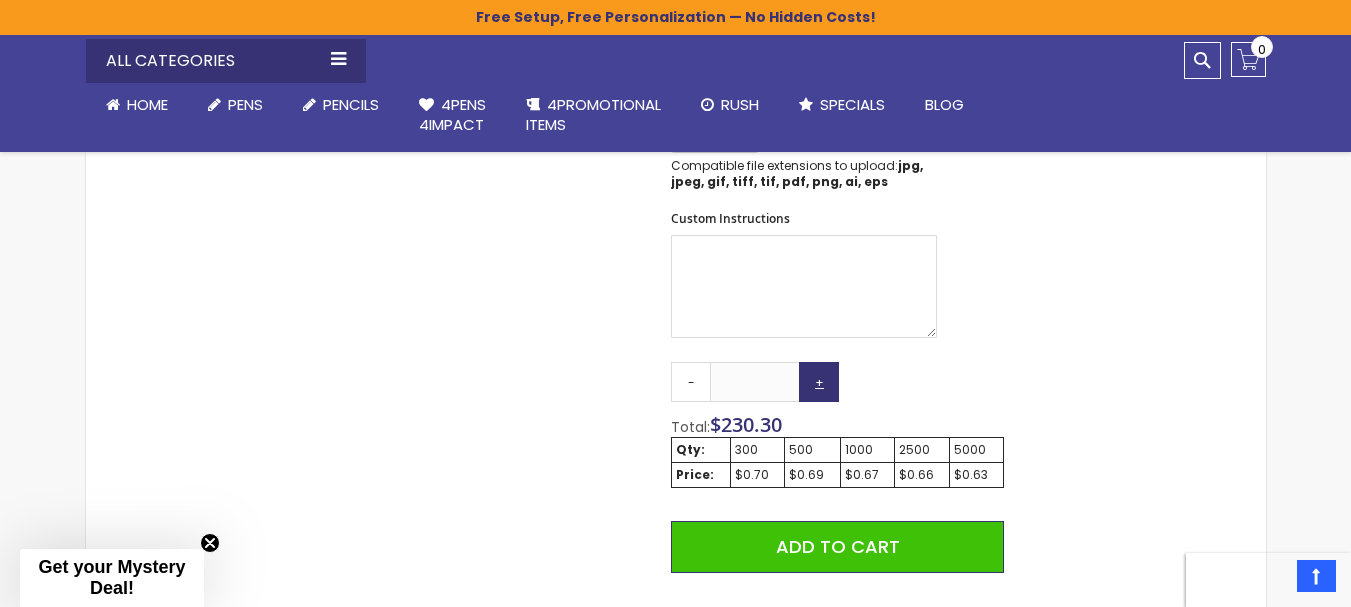 click on "+" at bounding box center (819, 382) 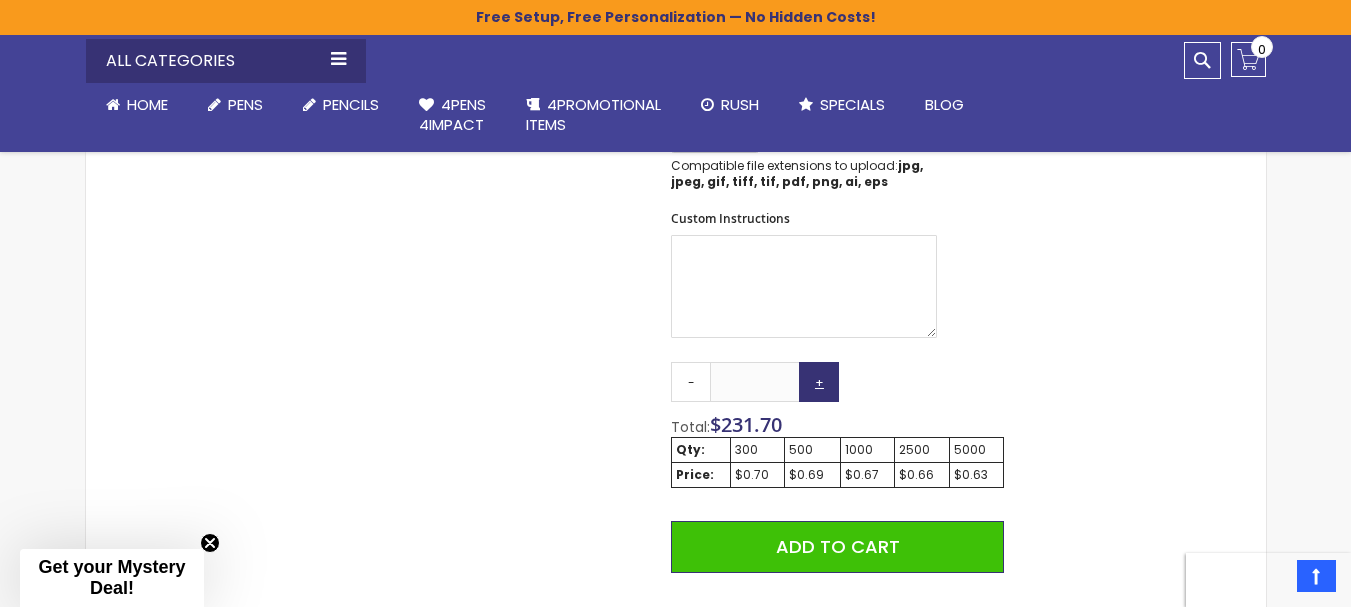 click on "+" at bounding box center [819, 382] 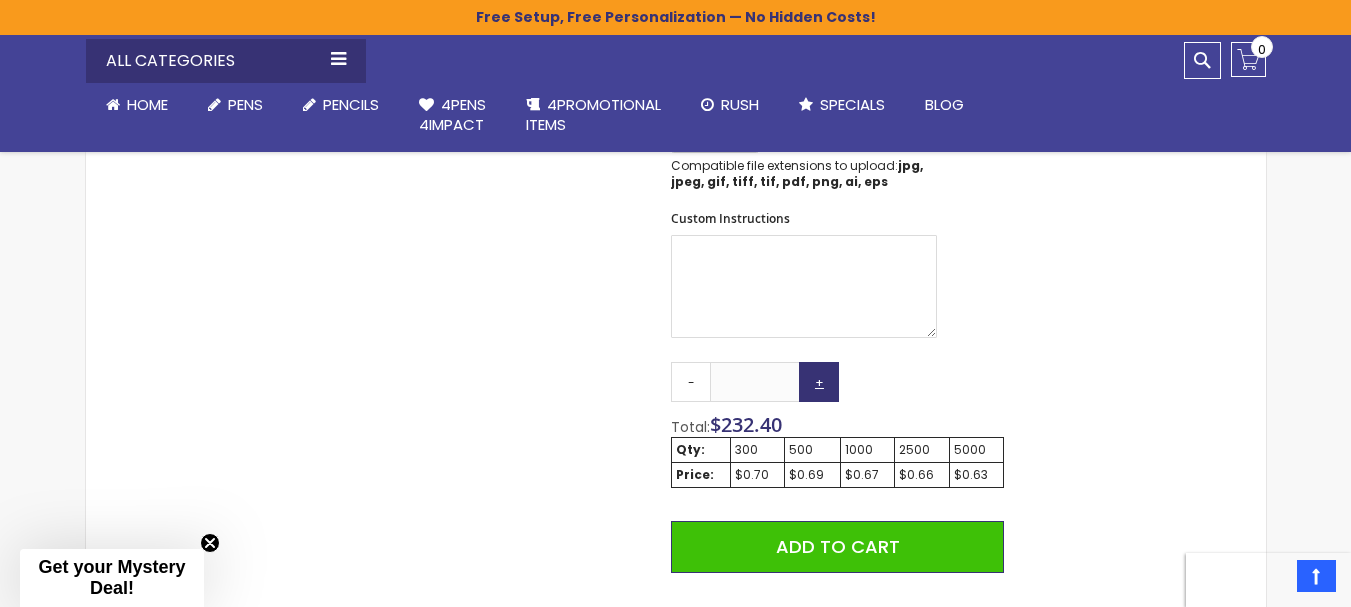 click on "+" at bounding box center (819, 382) 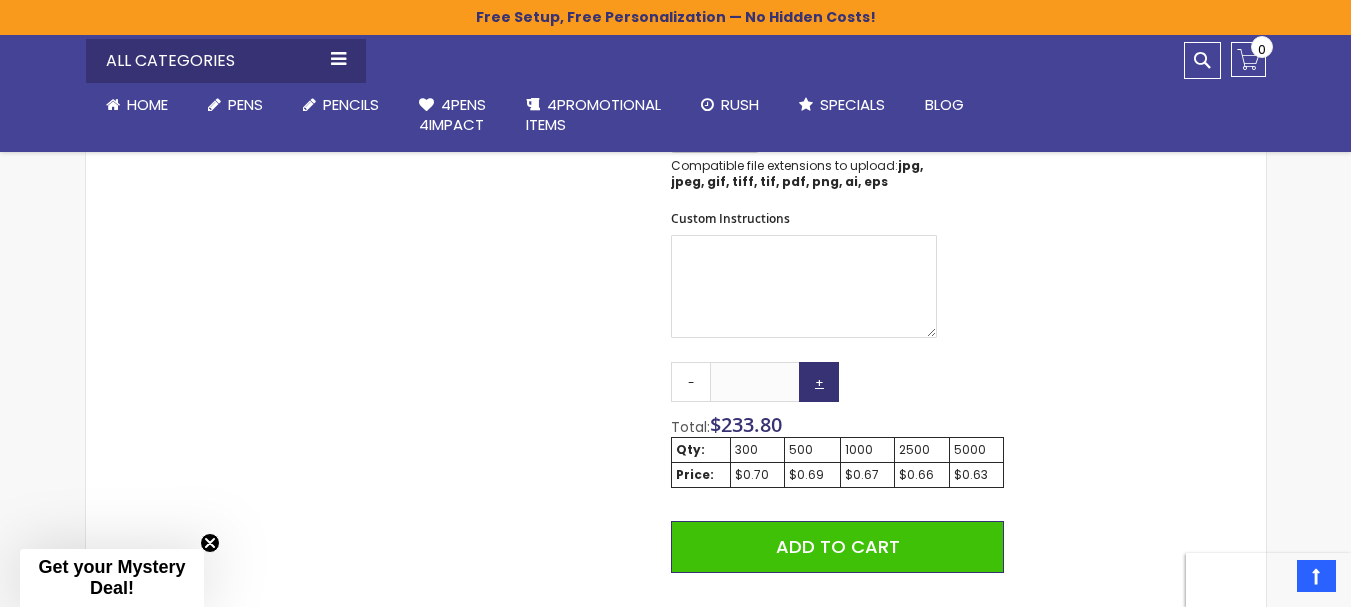 click on "+" at bounding box center [819, 382] 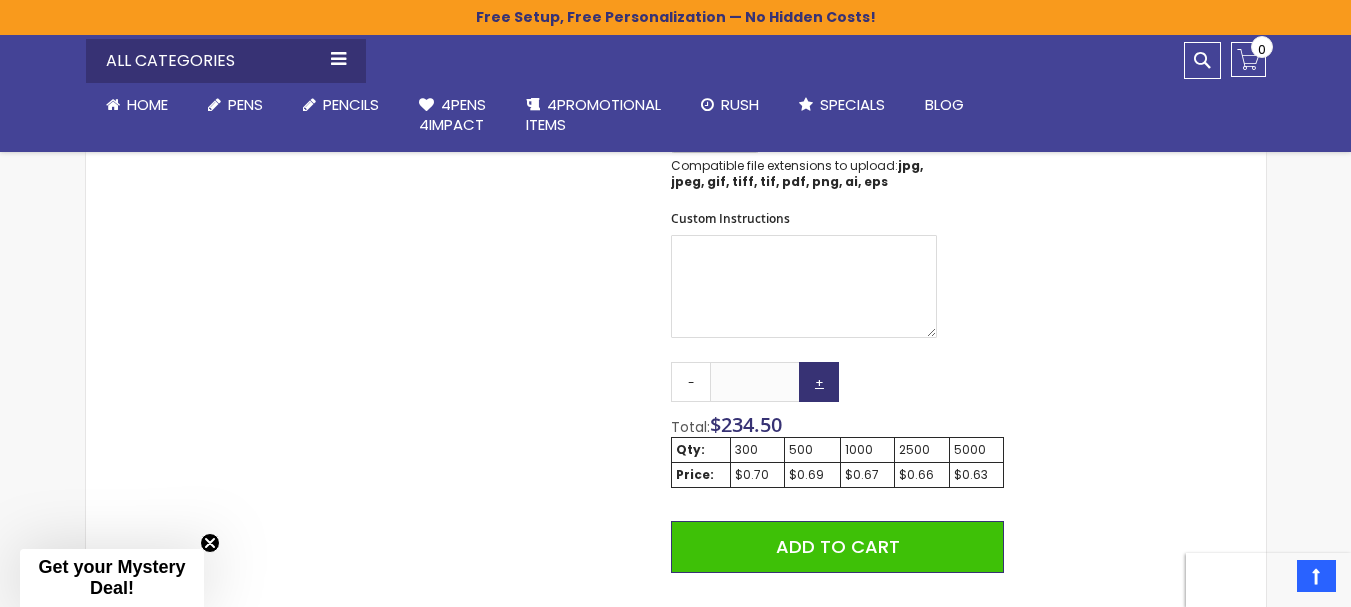 click on "+" at bounding box center (819, 382) 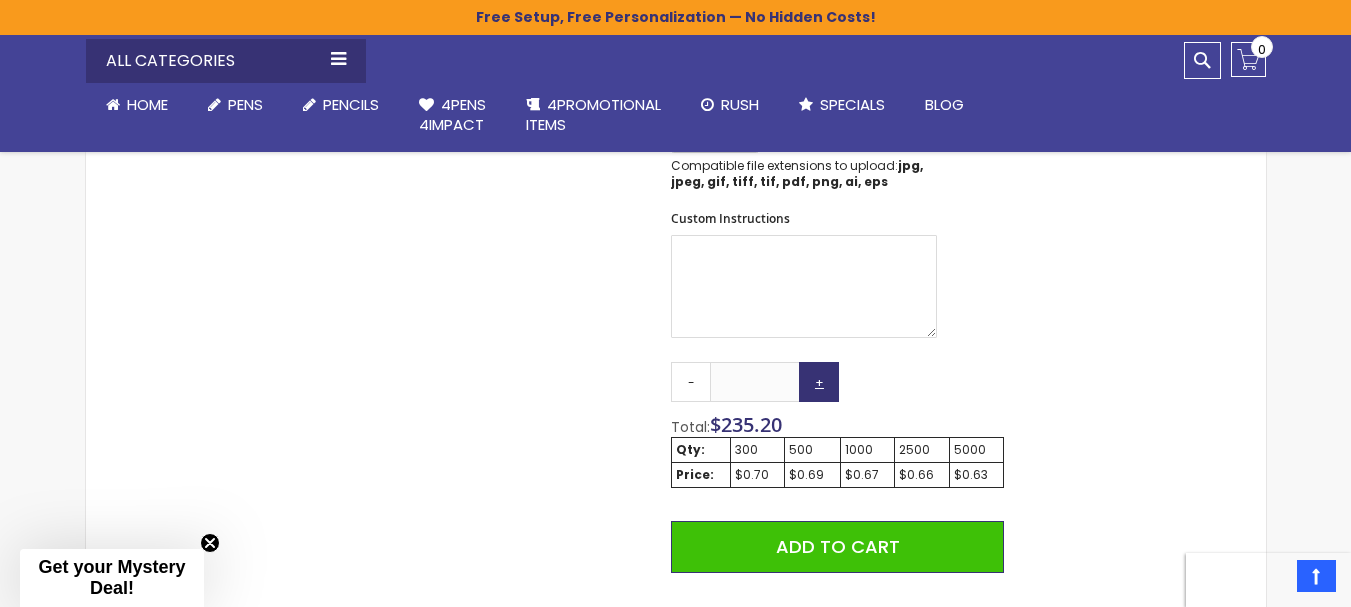 click on "+" at bounding box center [819, 382] 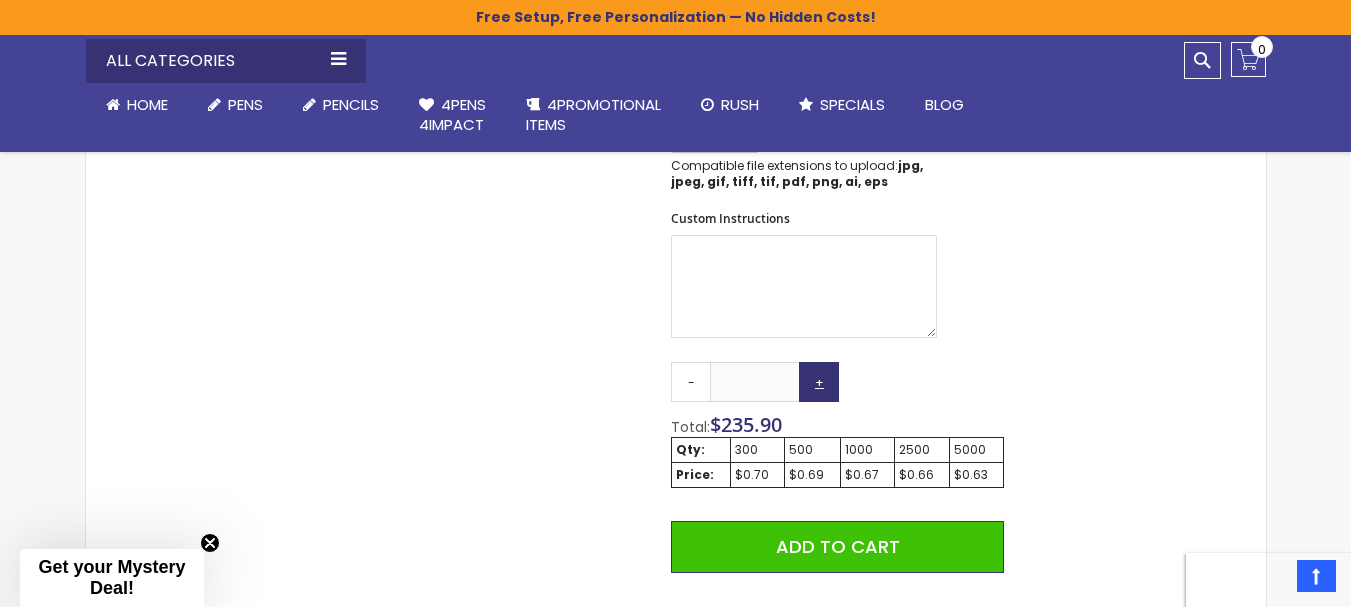 click on "+" at bounding box center (819, 382) 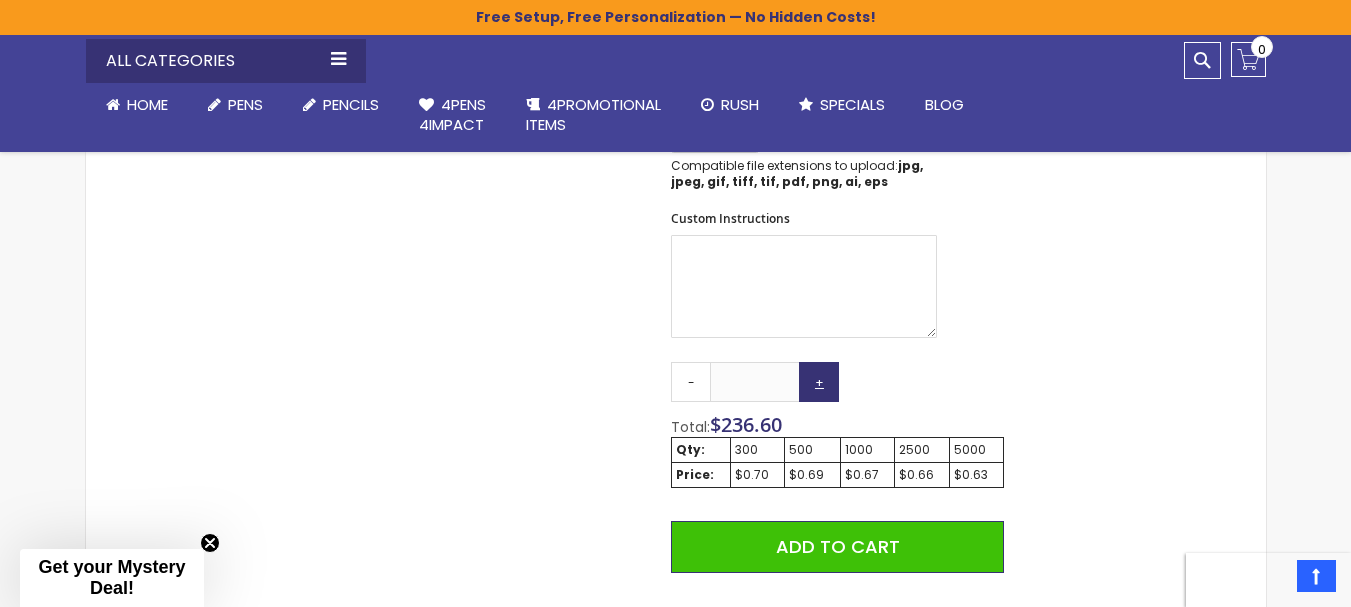click on "+" at bounding box center (819, 382) 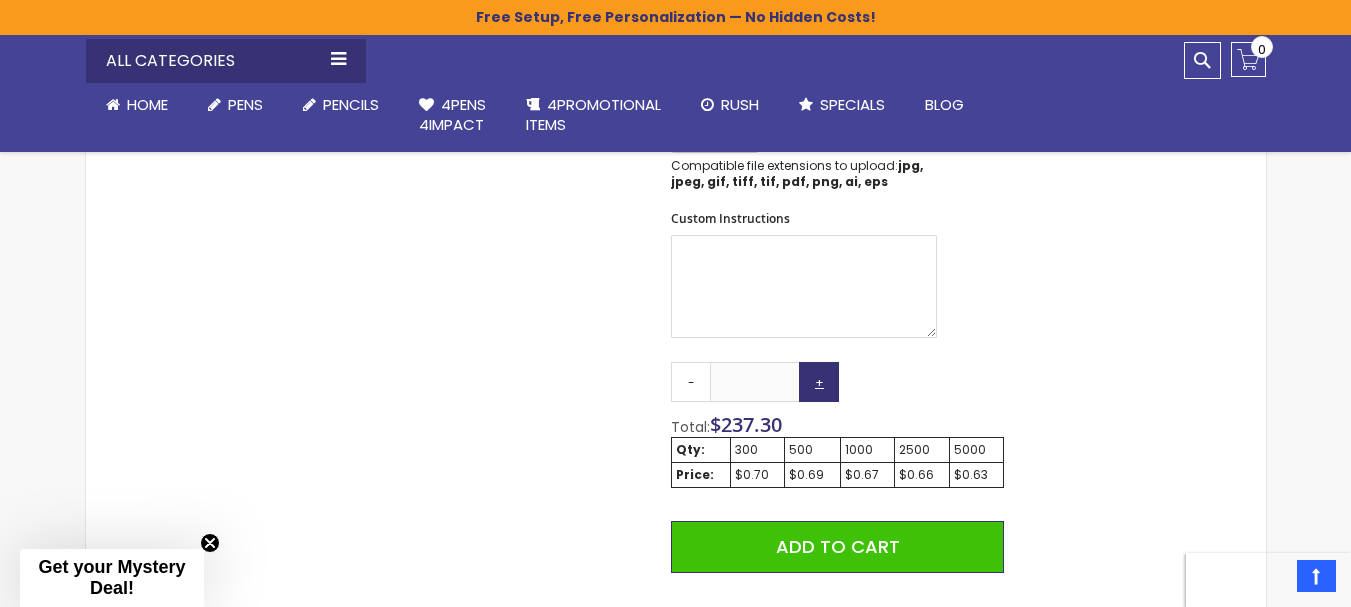 click on "+" at bounding box center (819, 382) 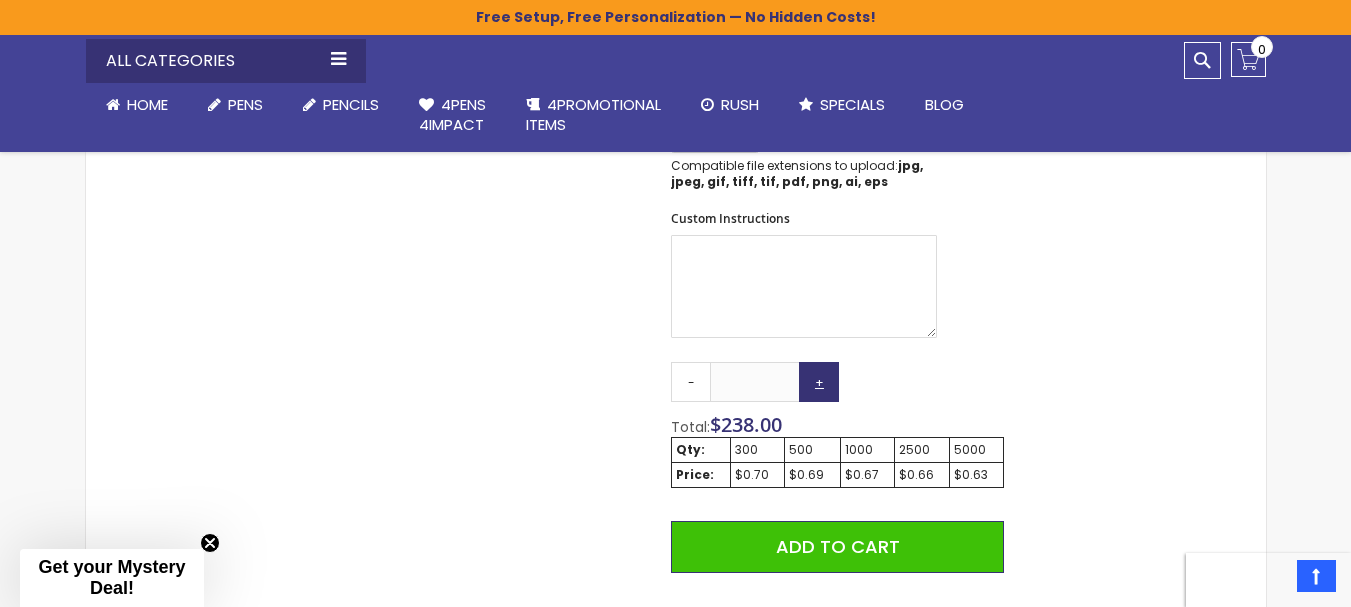 click on "+" at bounding box center [819, 382] 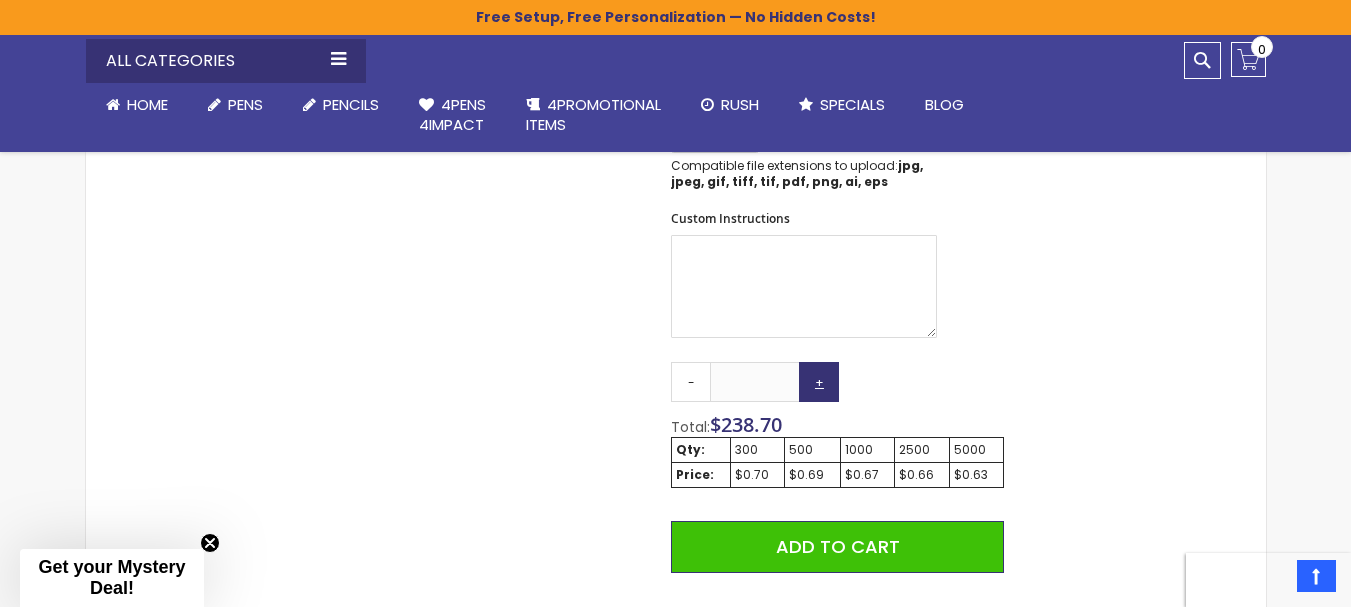 click on "+" at bounding box center [819, 382] 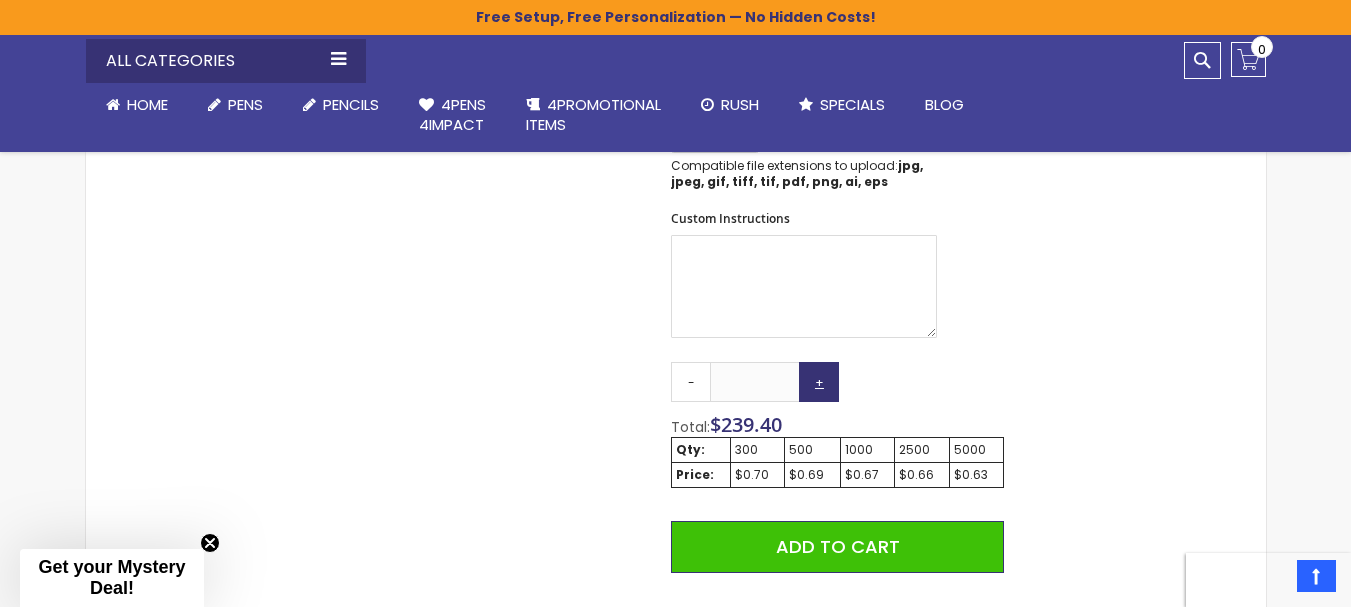 click on "+" at bounding box center [819, 382] 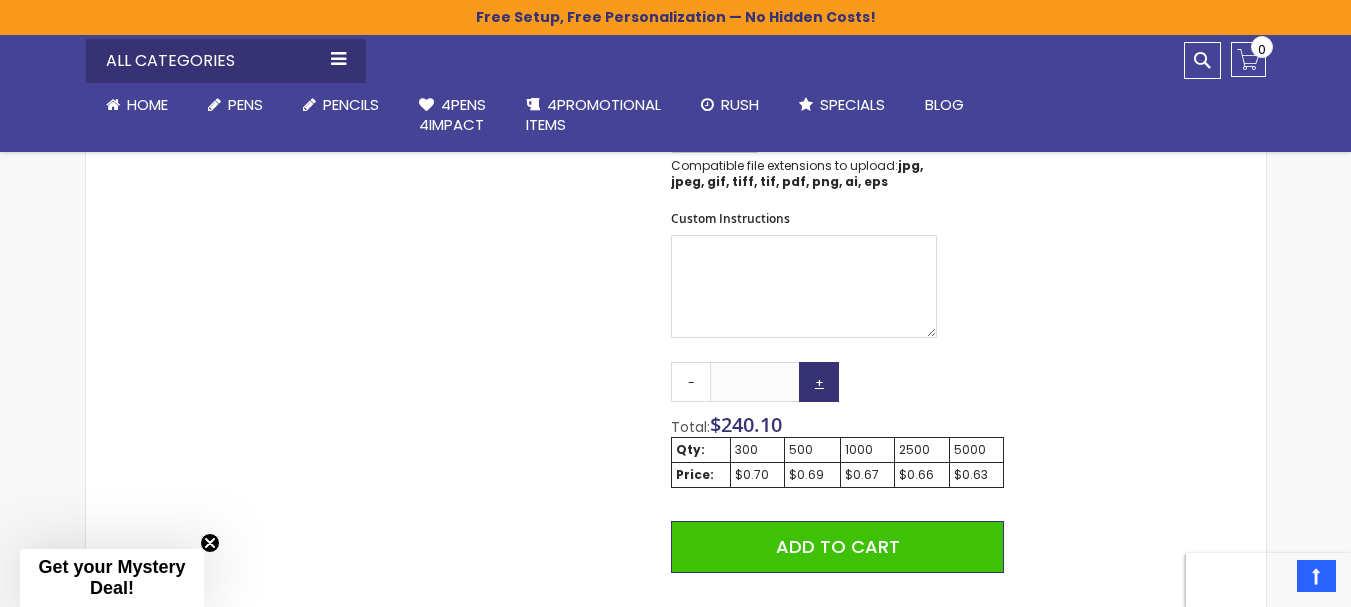 click on "+" at bounding box center (819, 382) 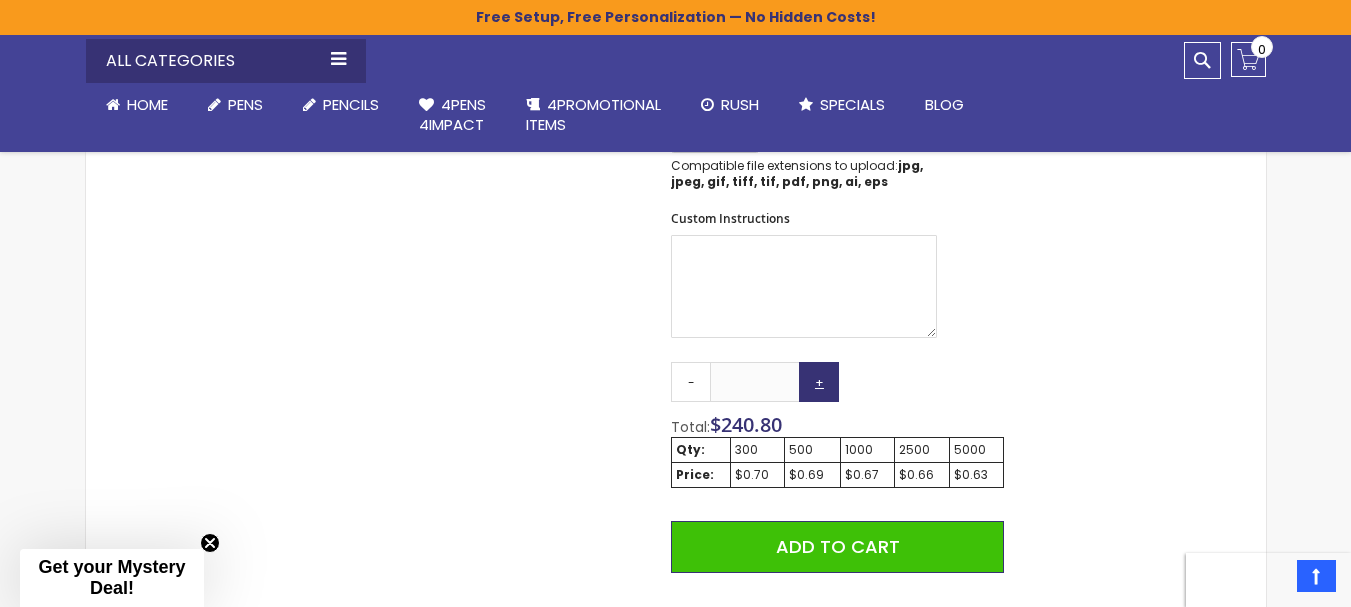 click on "+" at bounding box center (819, 382) 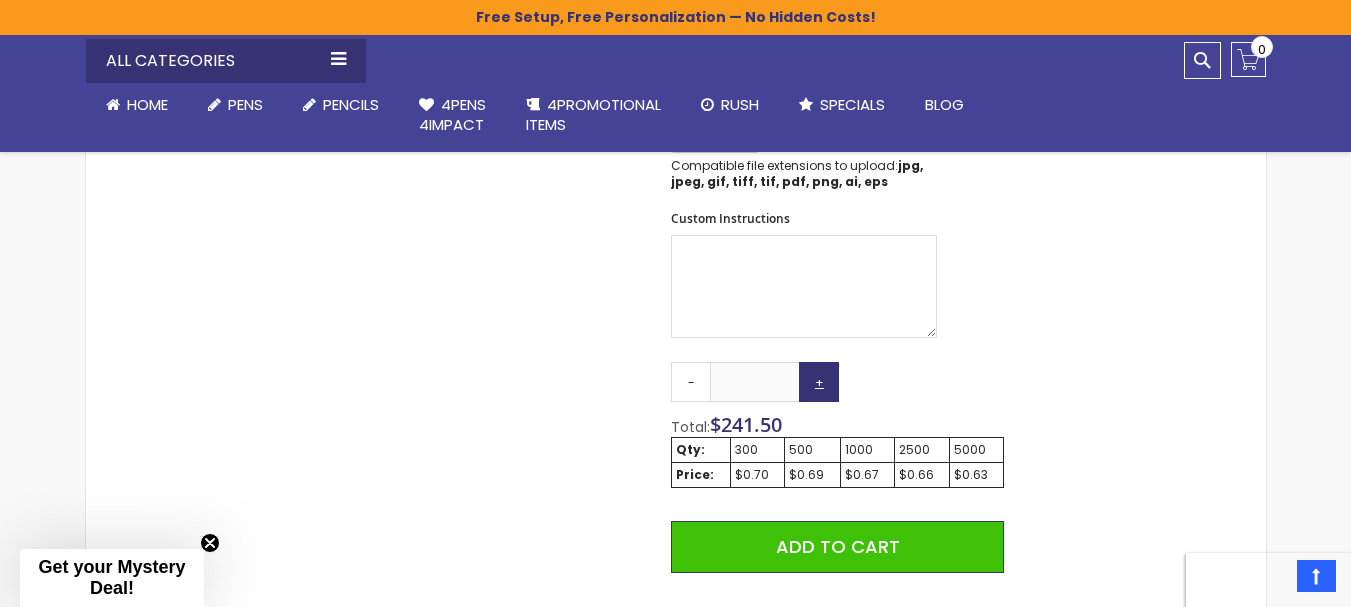 click on "+" at bounding box center (819, 382) 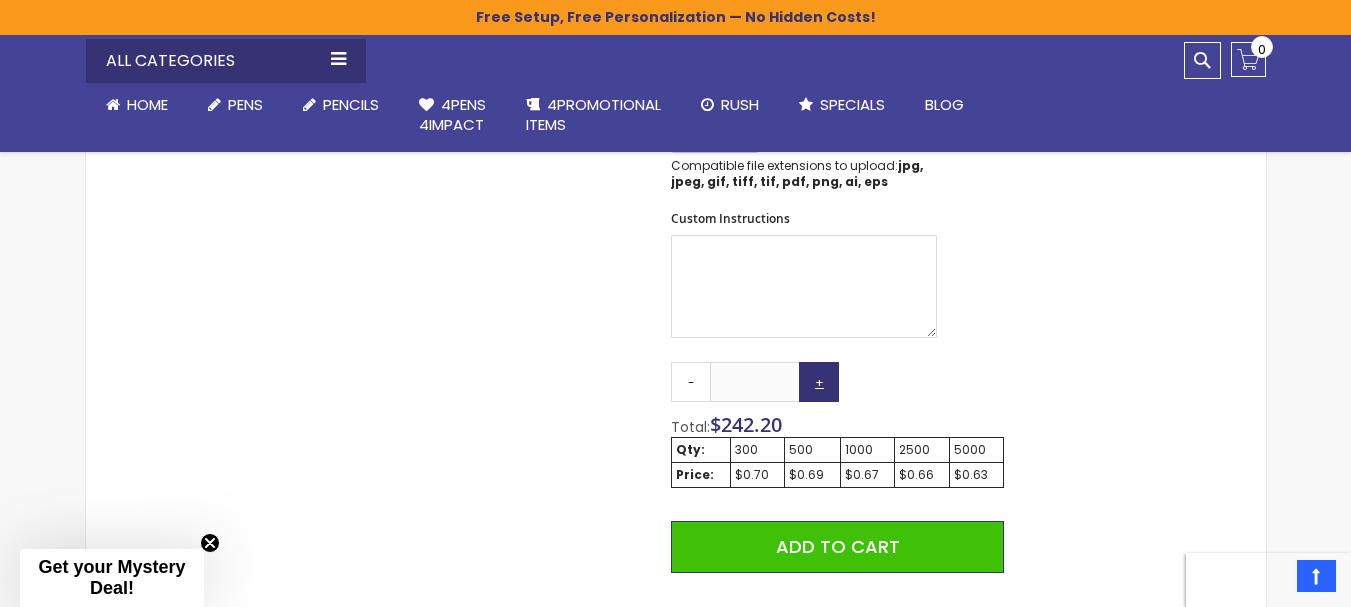 click on "+" at bounding box center [819, 382] 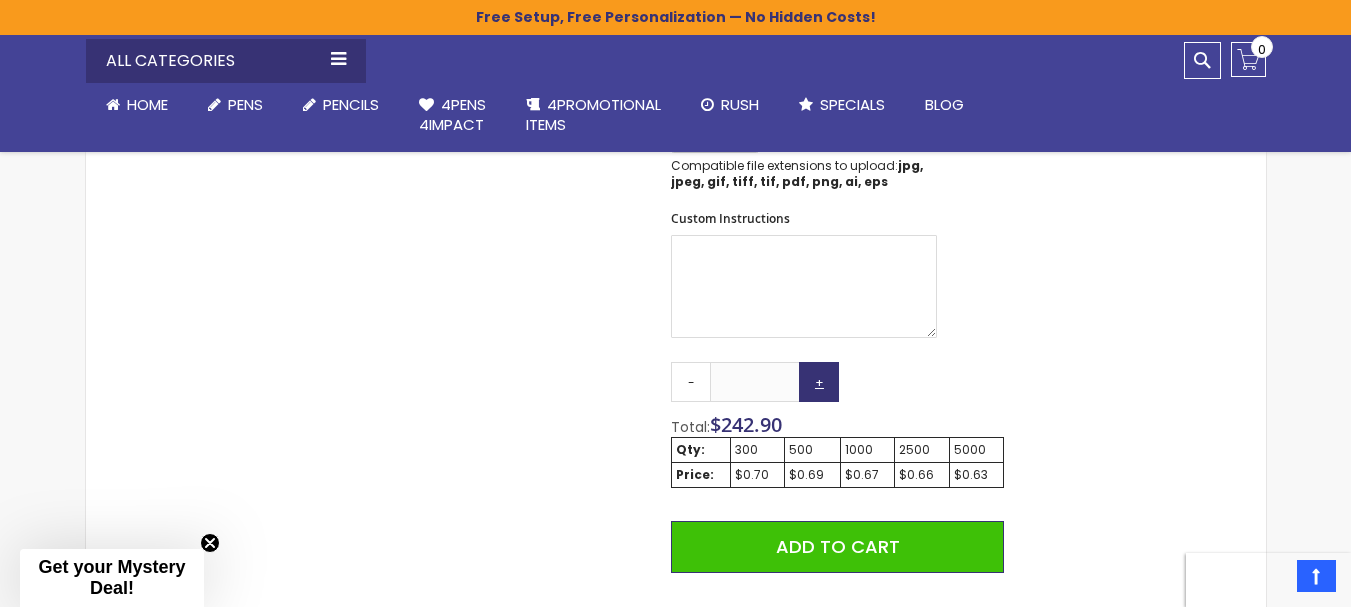 click on "+" at bounding box center (819, 382) 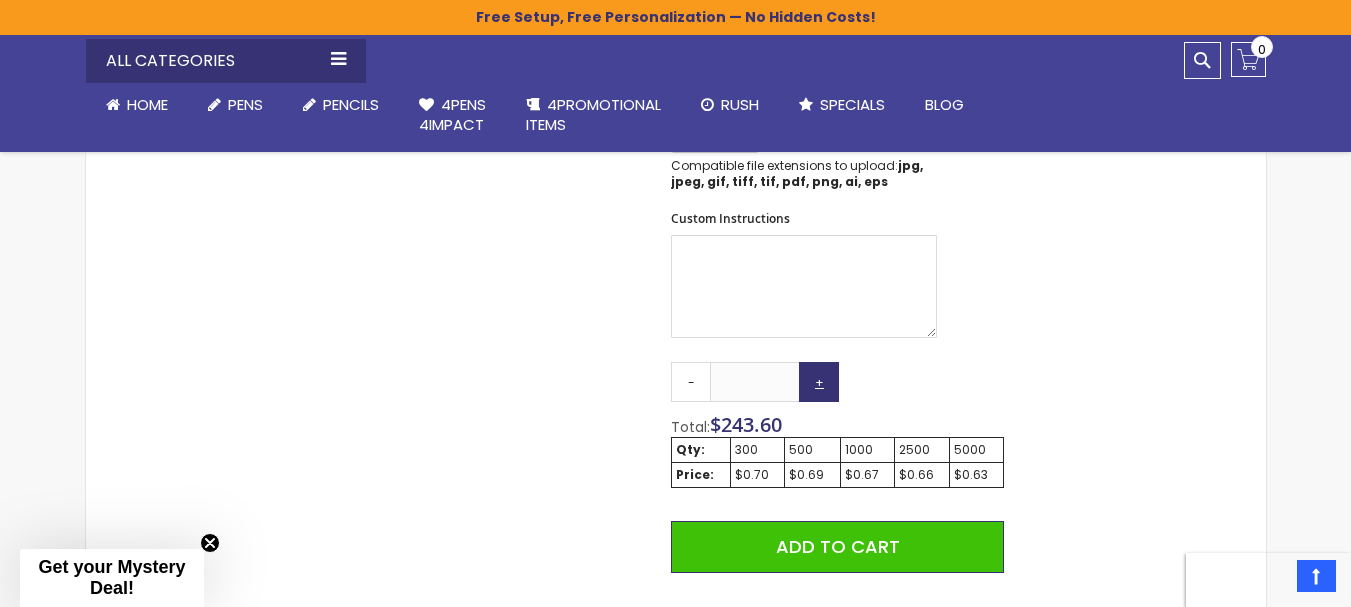 click on "+" at bounding box center (819, 382) 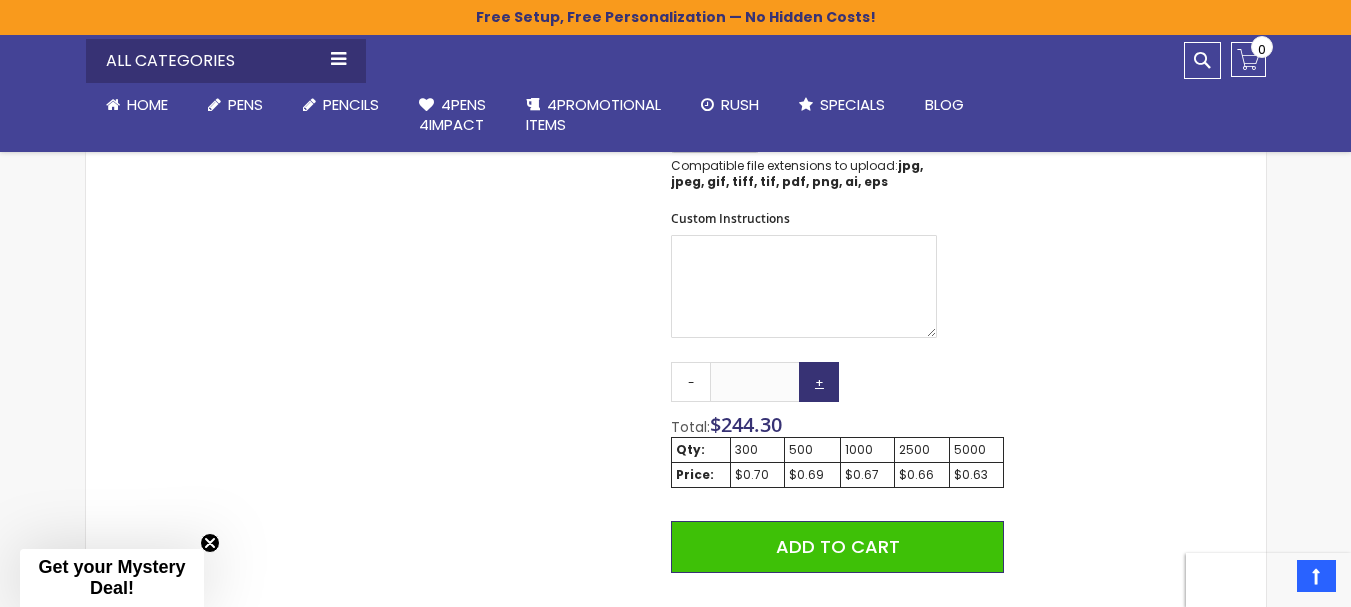 click on "+" at bounding box center [819, 382] 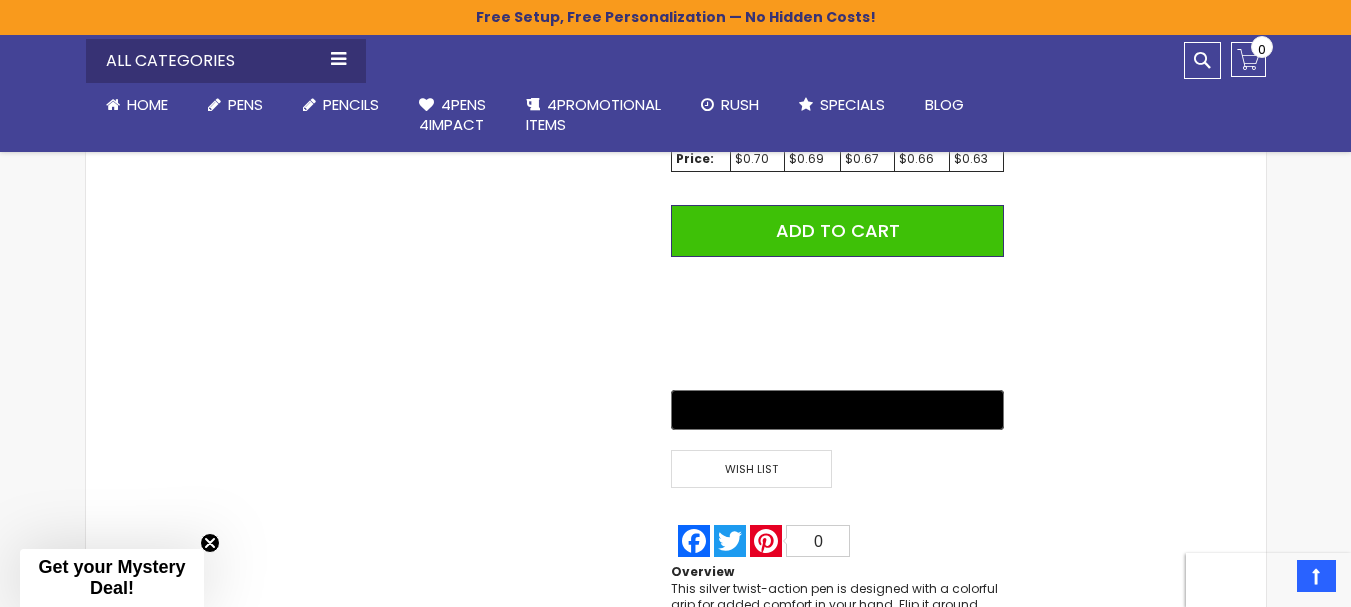 scroll, scrollTop: 1258, scrollLeft: 0, axis: vertical 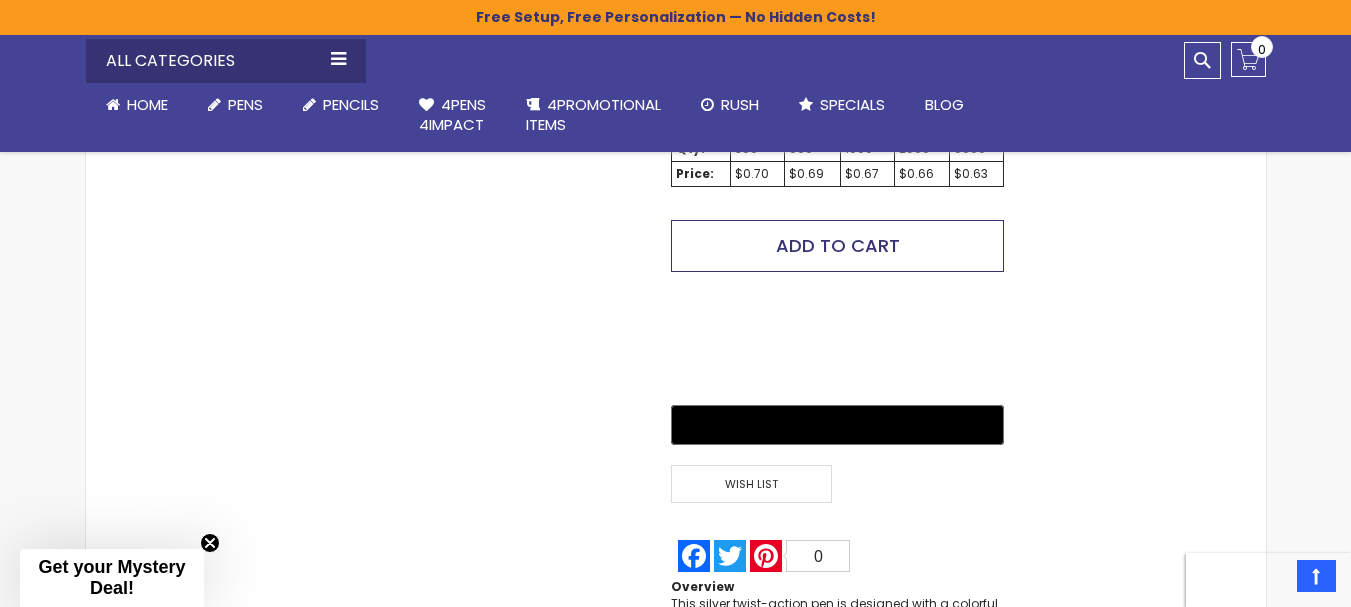 click on "Add to Cart" at bounding box center (837, 246) 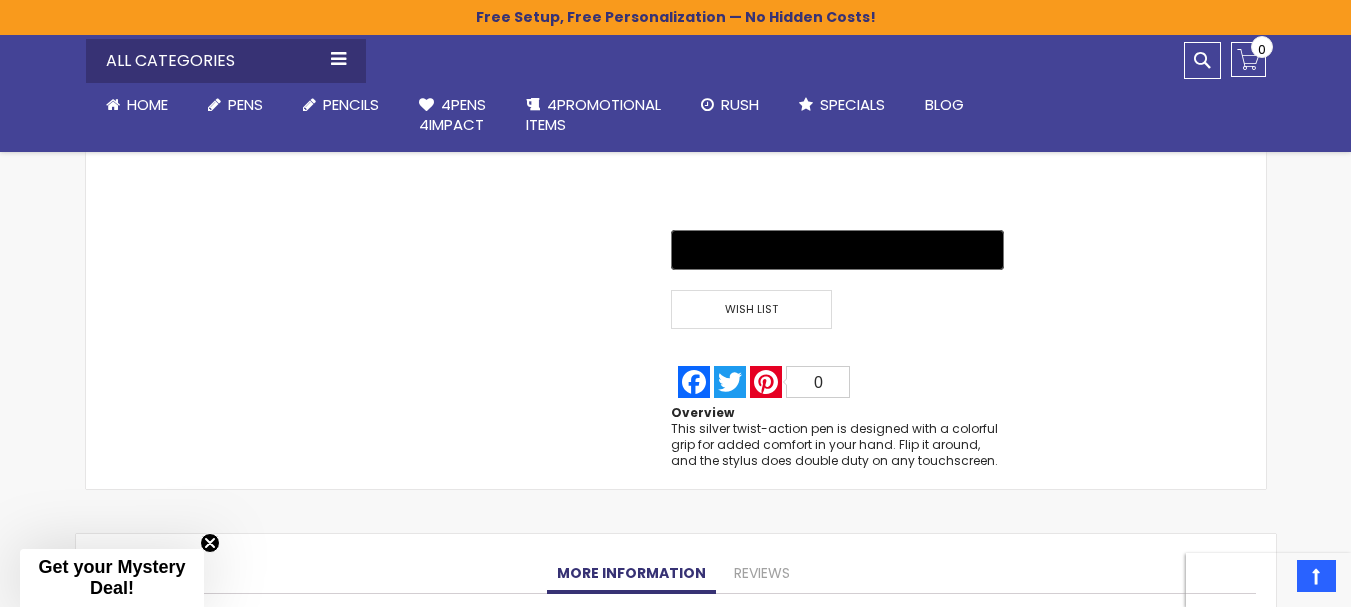 scroll, scrollTop: 1434, scrollLeft: 0, axis: vertical 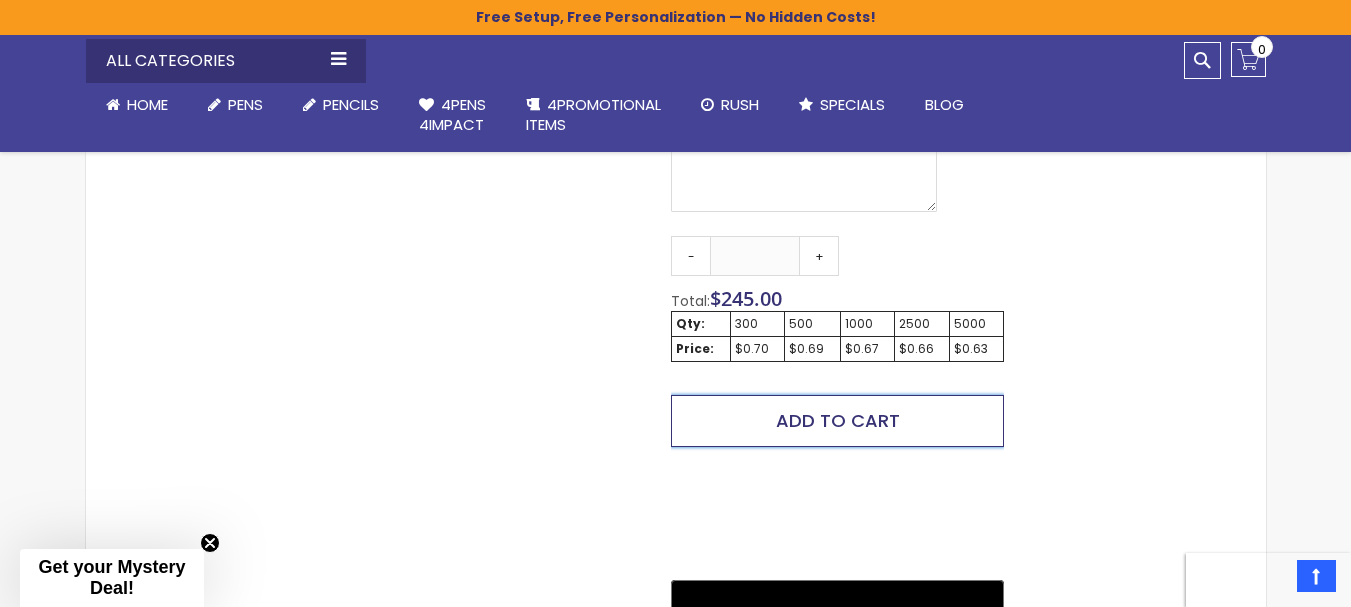 click on "Add to Cart" at bounding box center (837, 421) 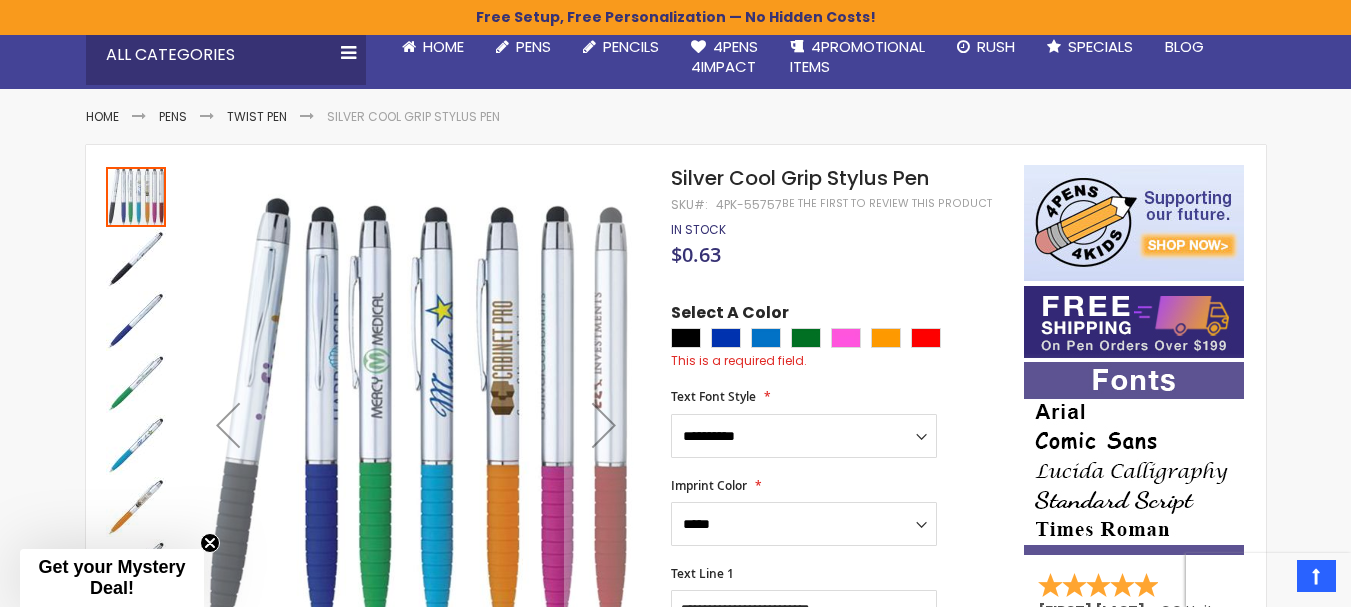 scroll, scrollTop: 197, scrollLeft: 0, axis: vertical 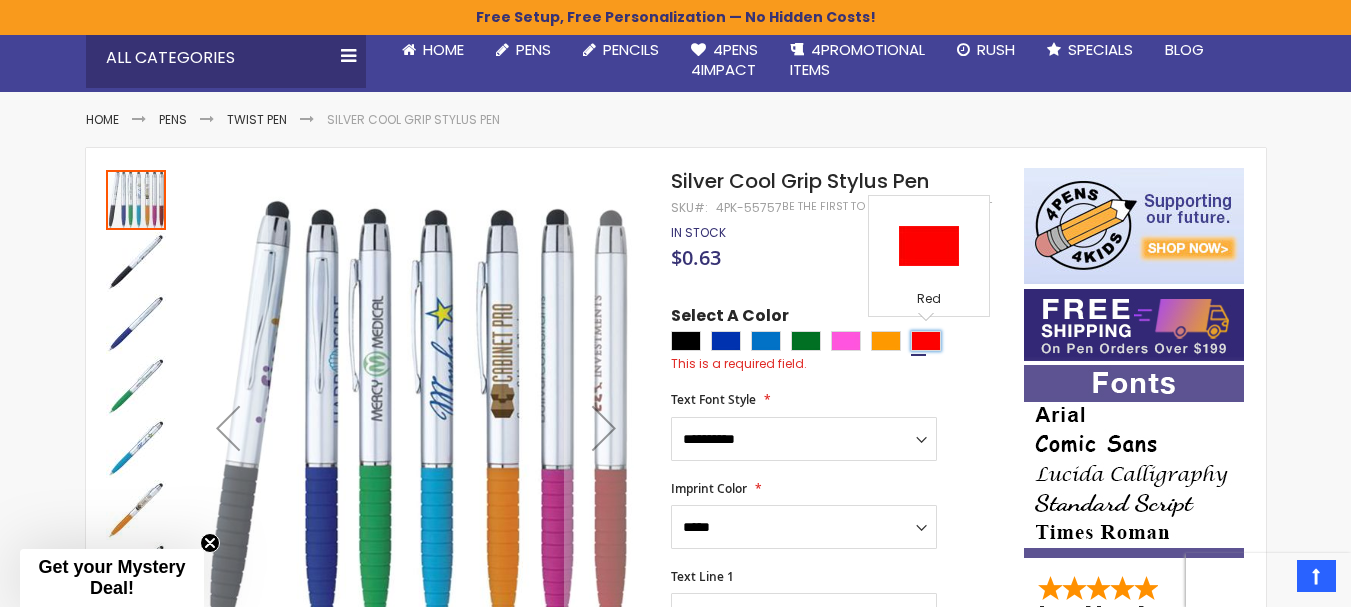 click at bounding box center [926, 341] 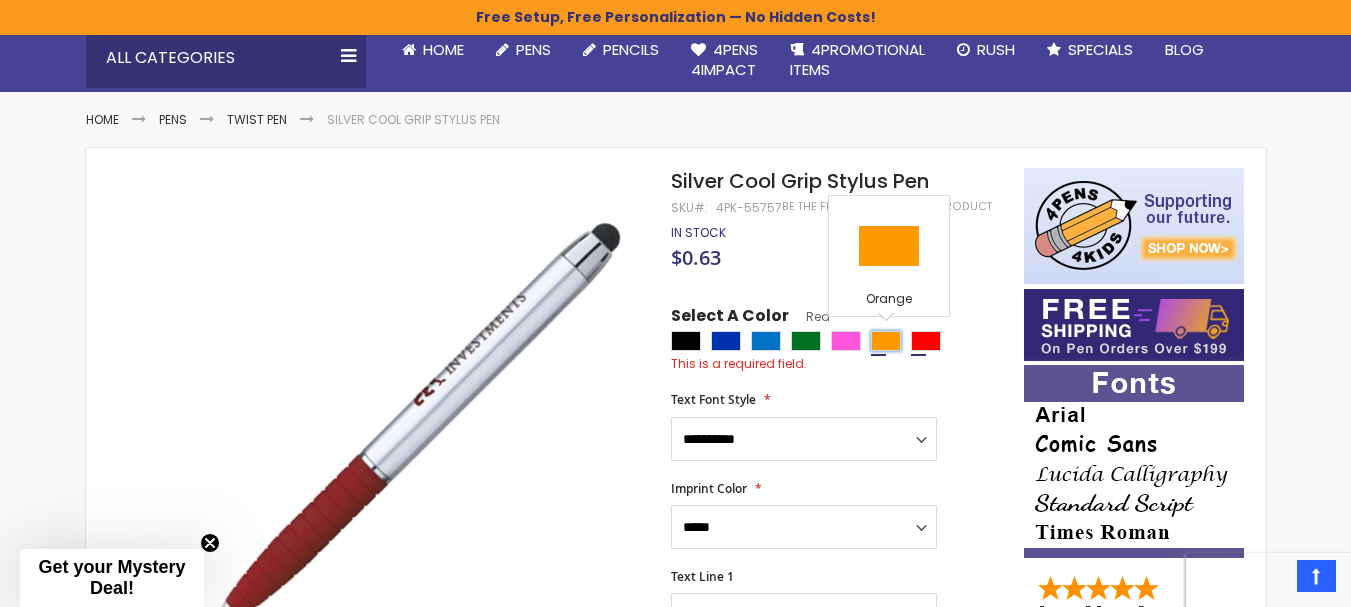 click at bounding box center [886, 341] 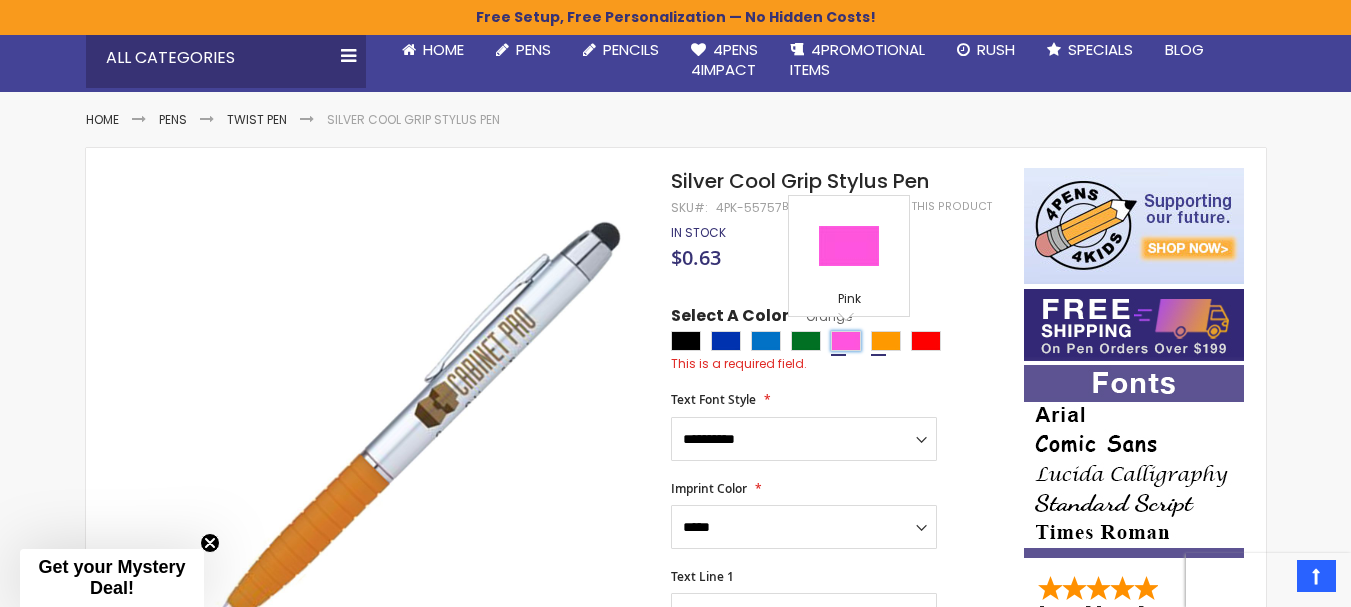 click at bounding box center (846, 341) 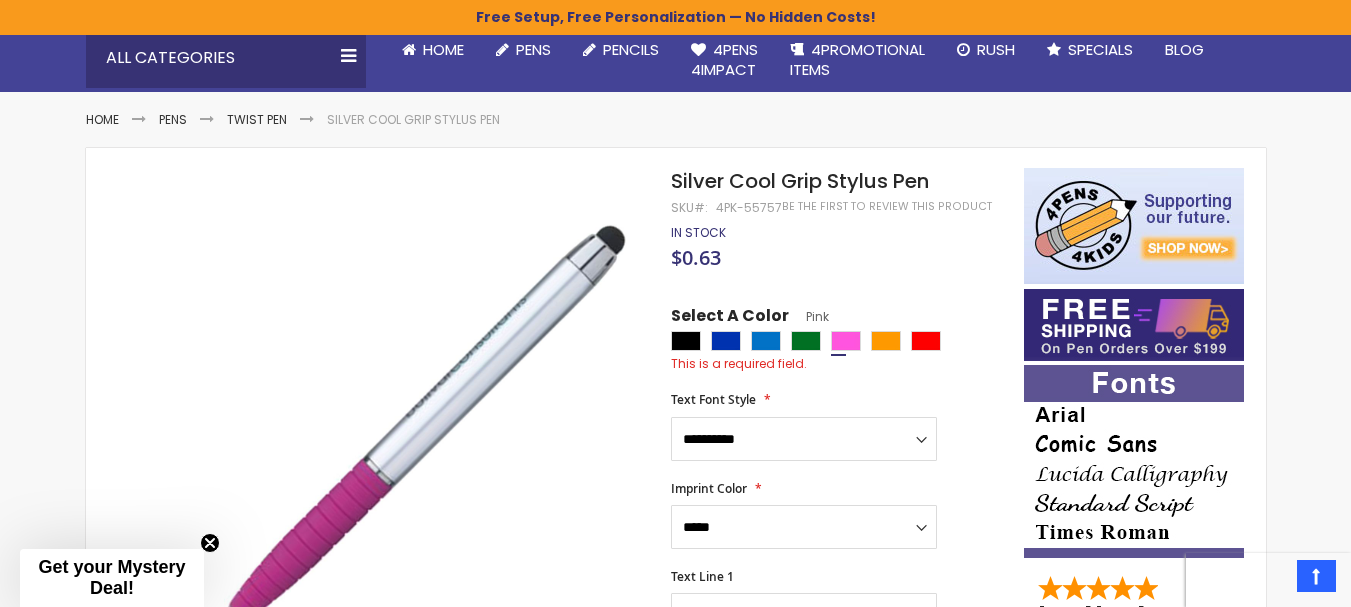 click at bounding box center (842, 343) 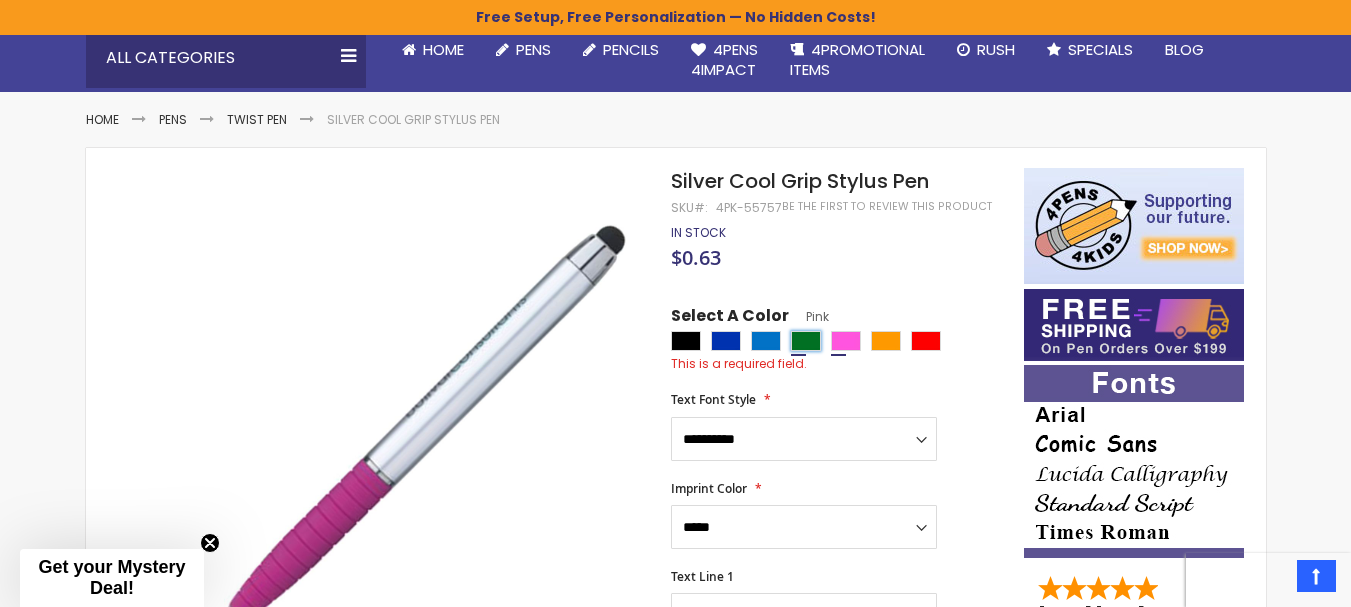 click at bounding box center (806, 341) 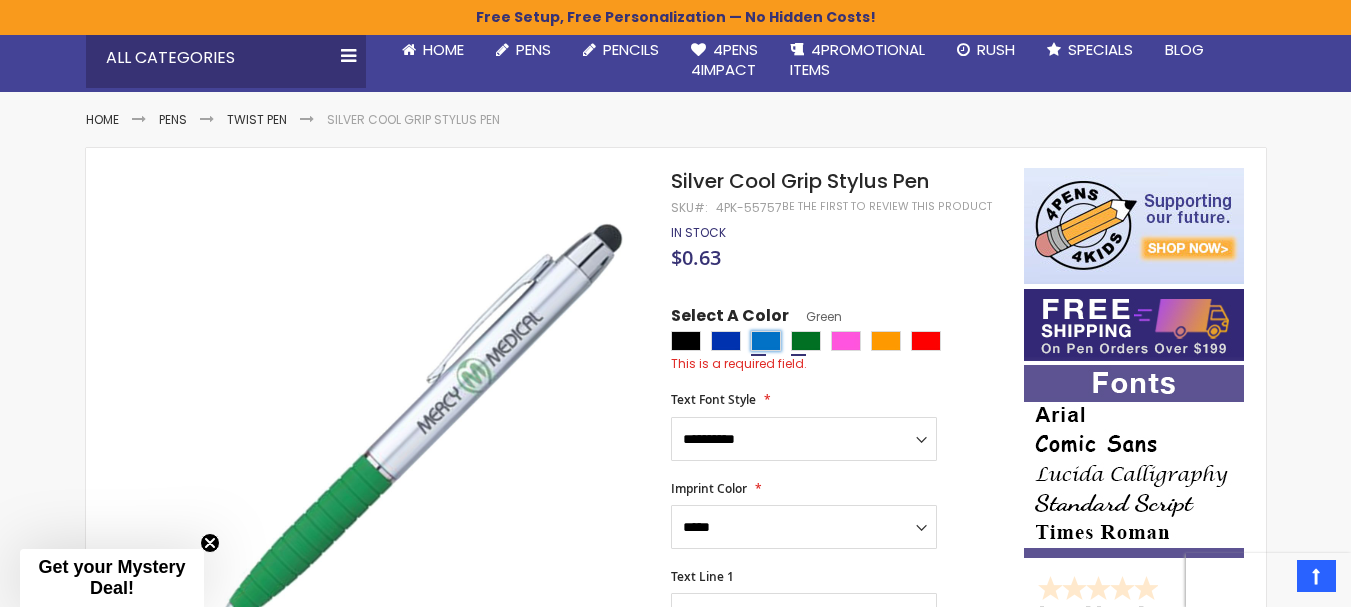 click at bounding box center (766, 341) 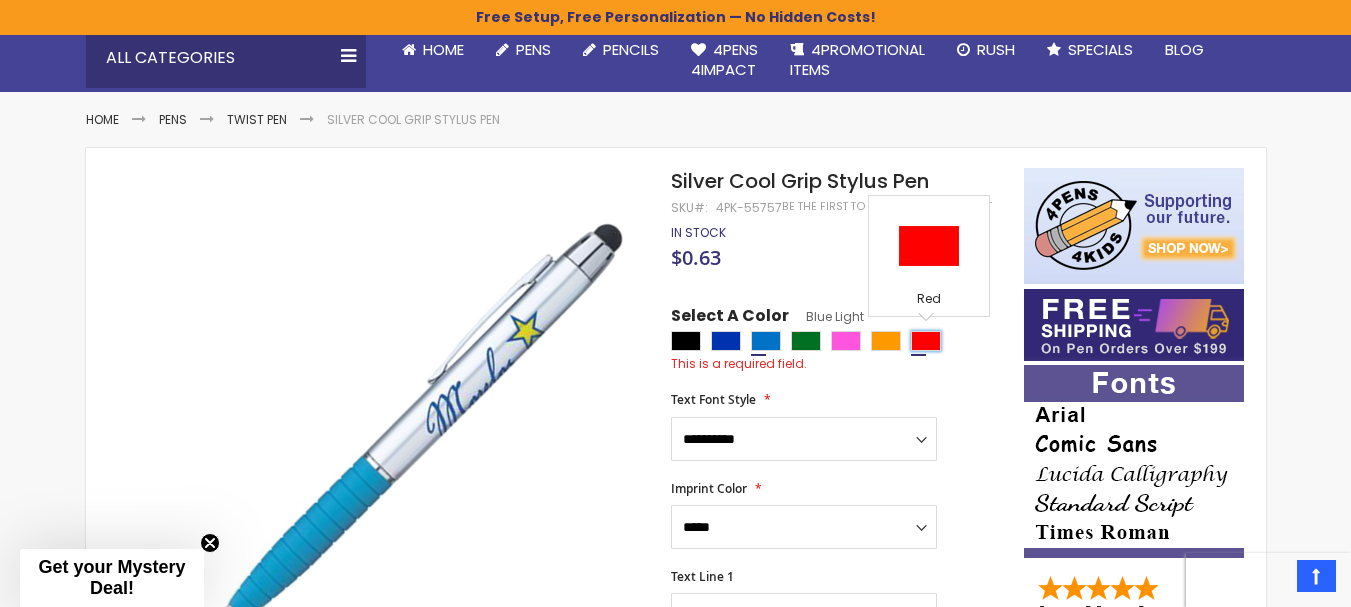 click at bounding box center (926, 341) 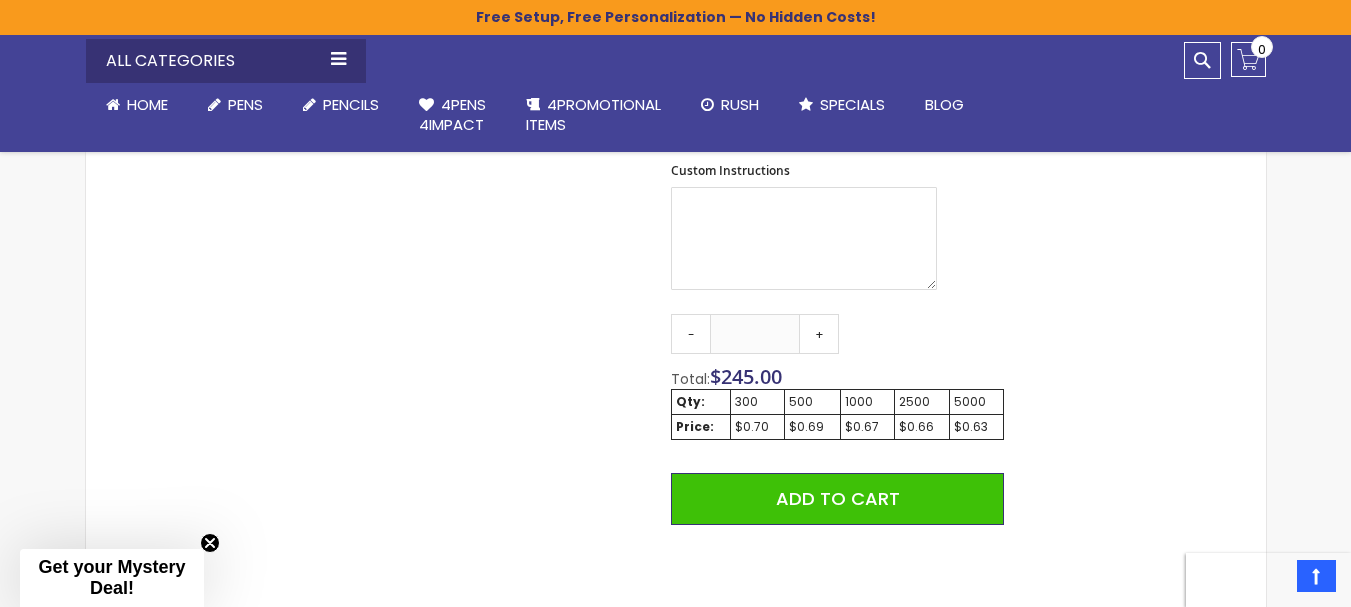 scroll, scrollTop: 1031, scrollLeft: 0, axis: vertical 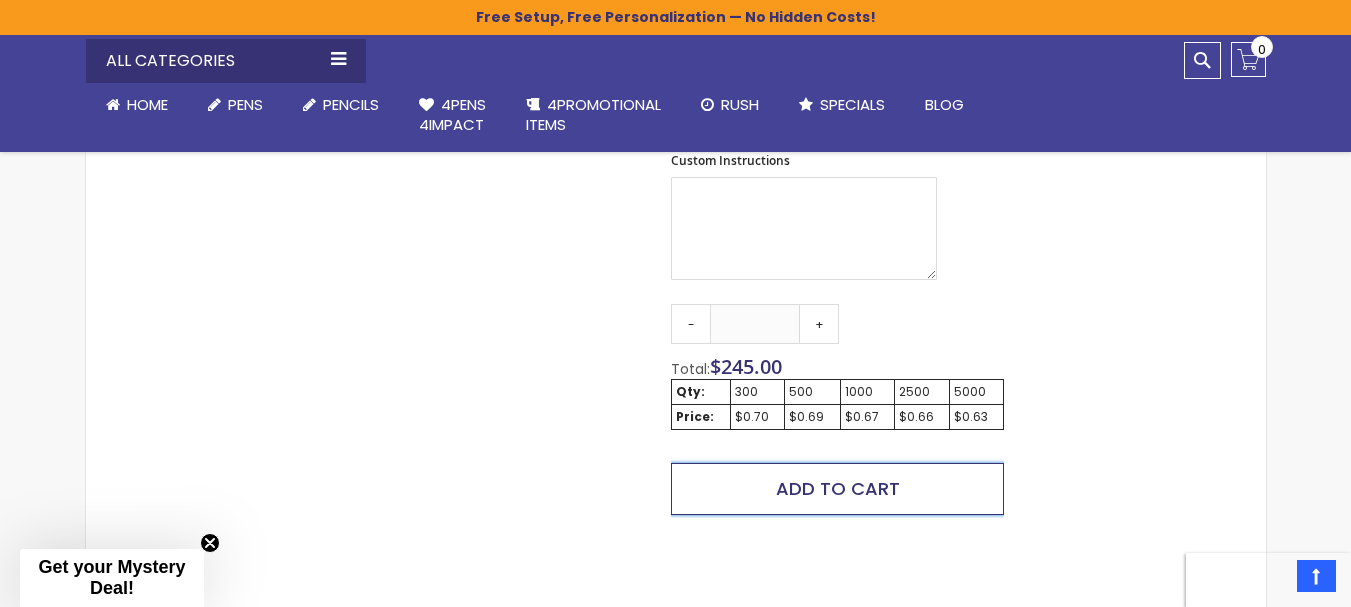 click on "Add to Cart" at bounding box center [838, 488] 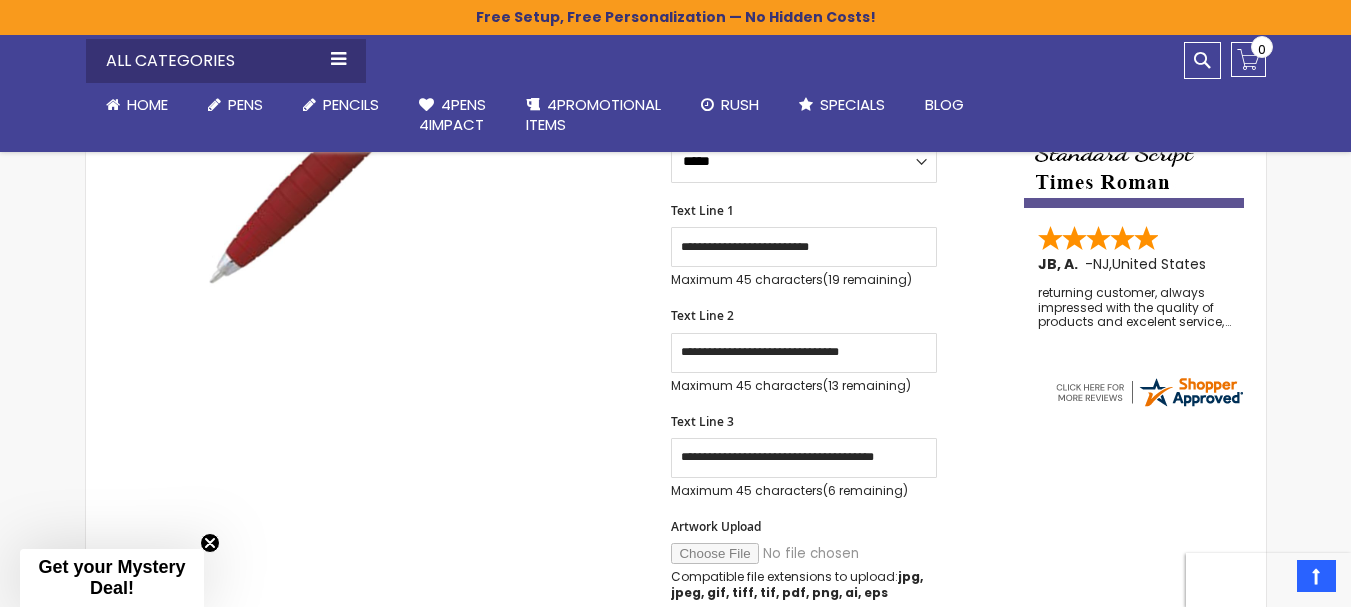 scroll, scrollTop: 481, scrollLeft: 0, axis: vertical 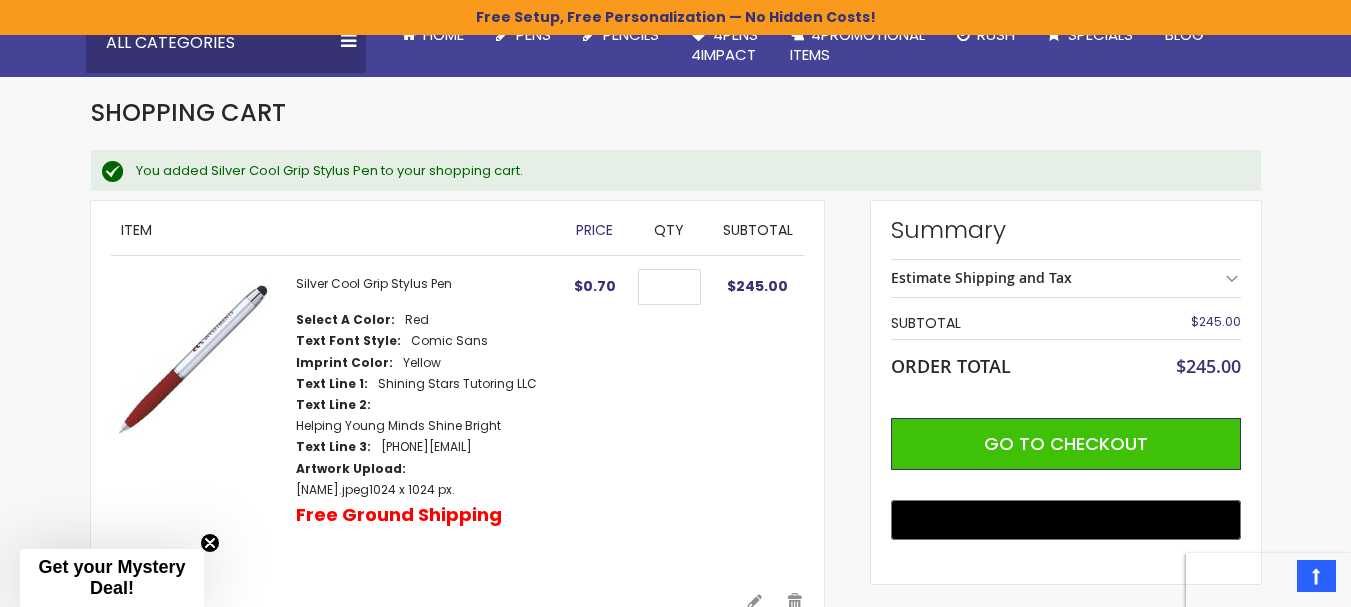 click on "The store will not work correctly when cookies are disabled.
Free Setup, Free Personalization — No Hidden Costs!
Skip to Content
sample
Wishlist
Sign Out
Sign In
Sign In
Login
Forgot Your Password?" at bounding box center (675, 91) 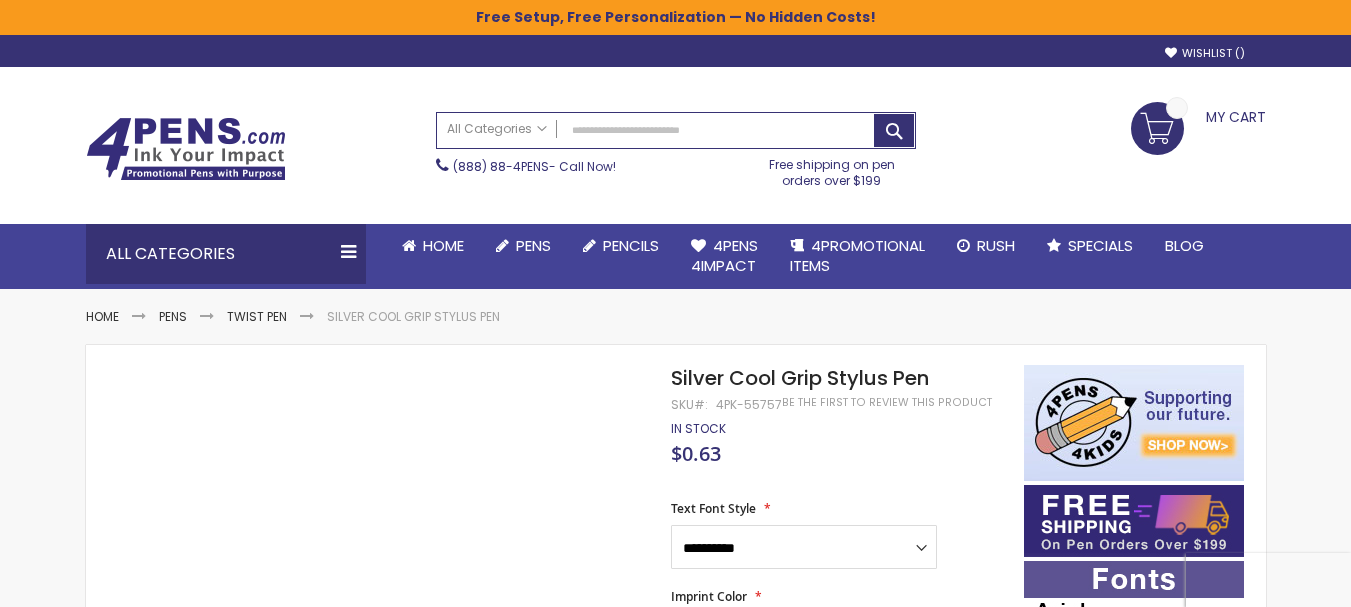 select on "****" 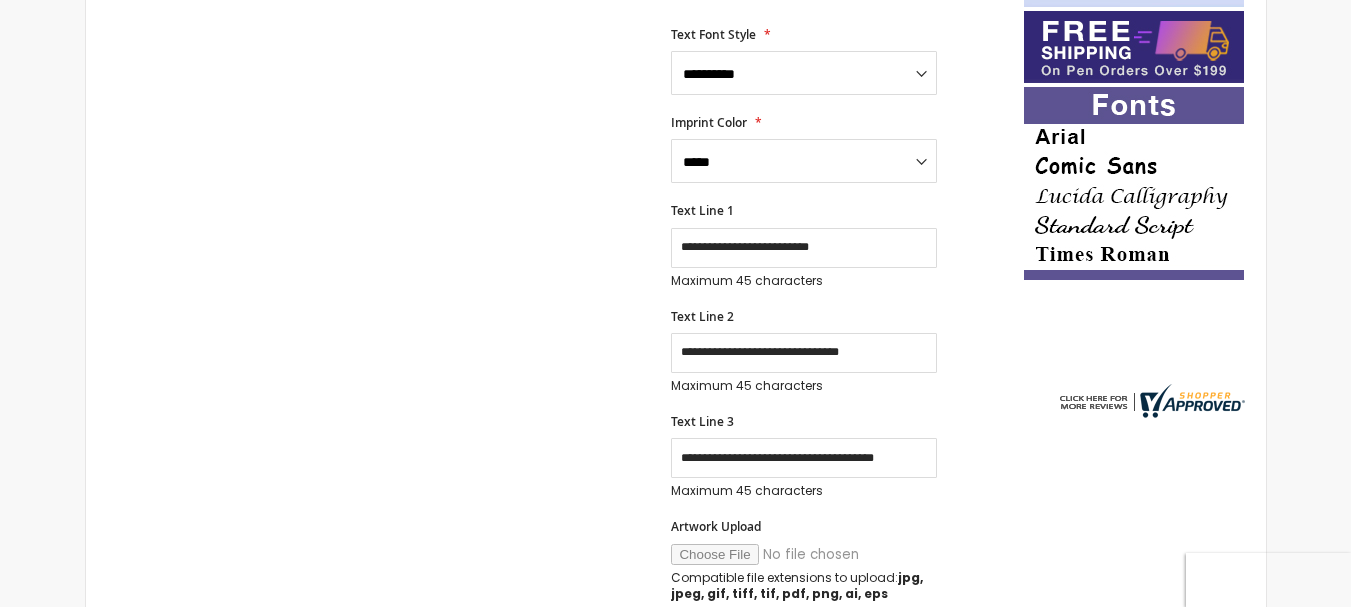 scroll, scrollTop: 481, scrollLeft: 0, axis: vertical 